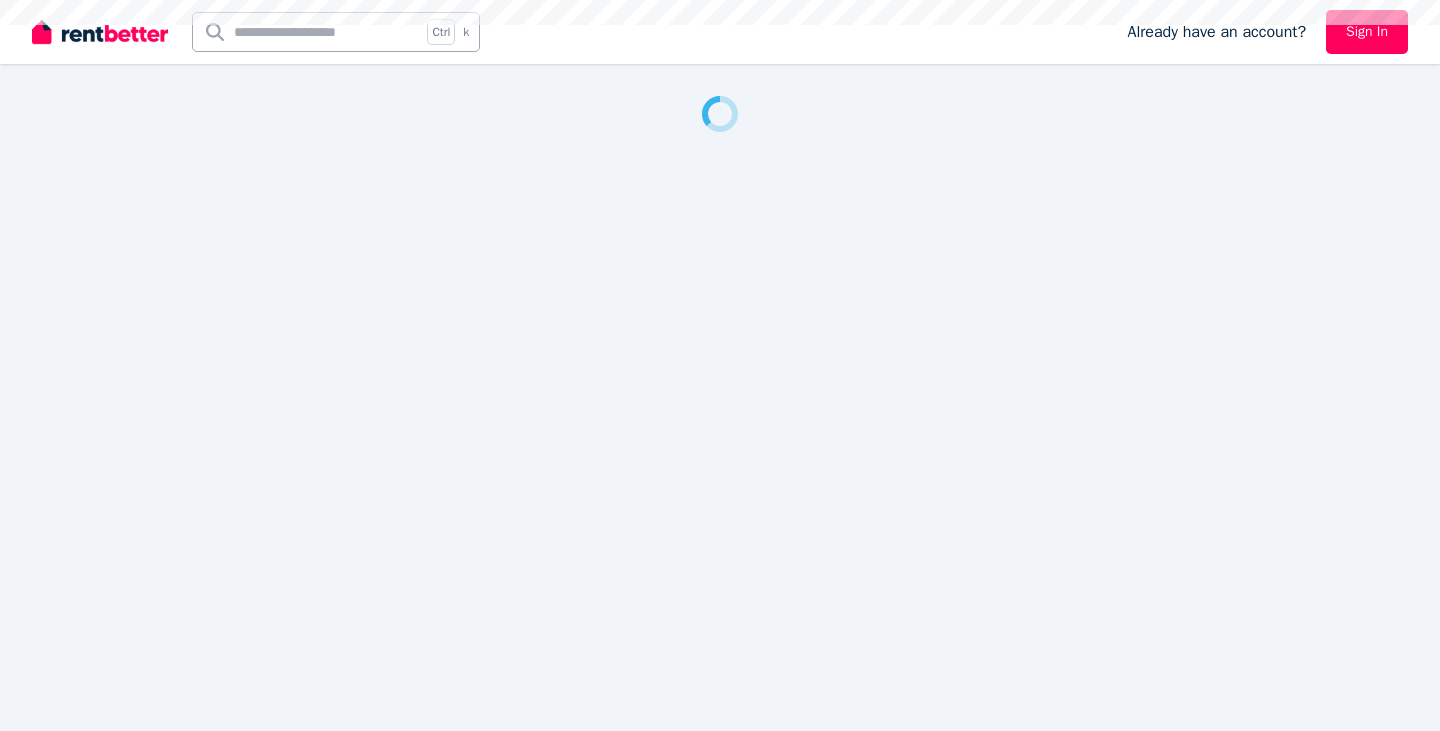 scroll, scrollTop: 0, scrollLeft: 0, axis: both 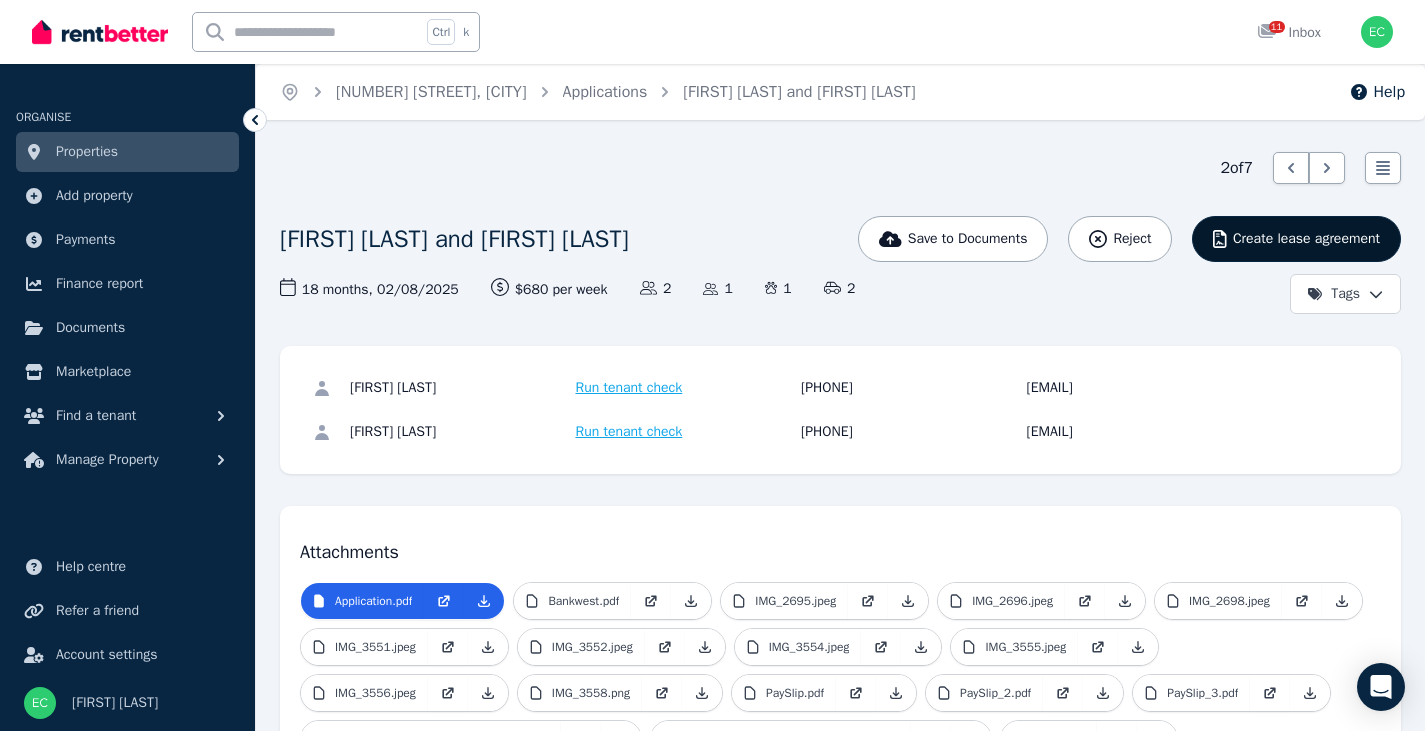 click on "Create lease agreement" at bounding box center [1306, 239] 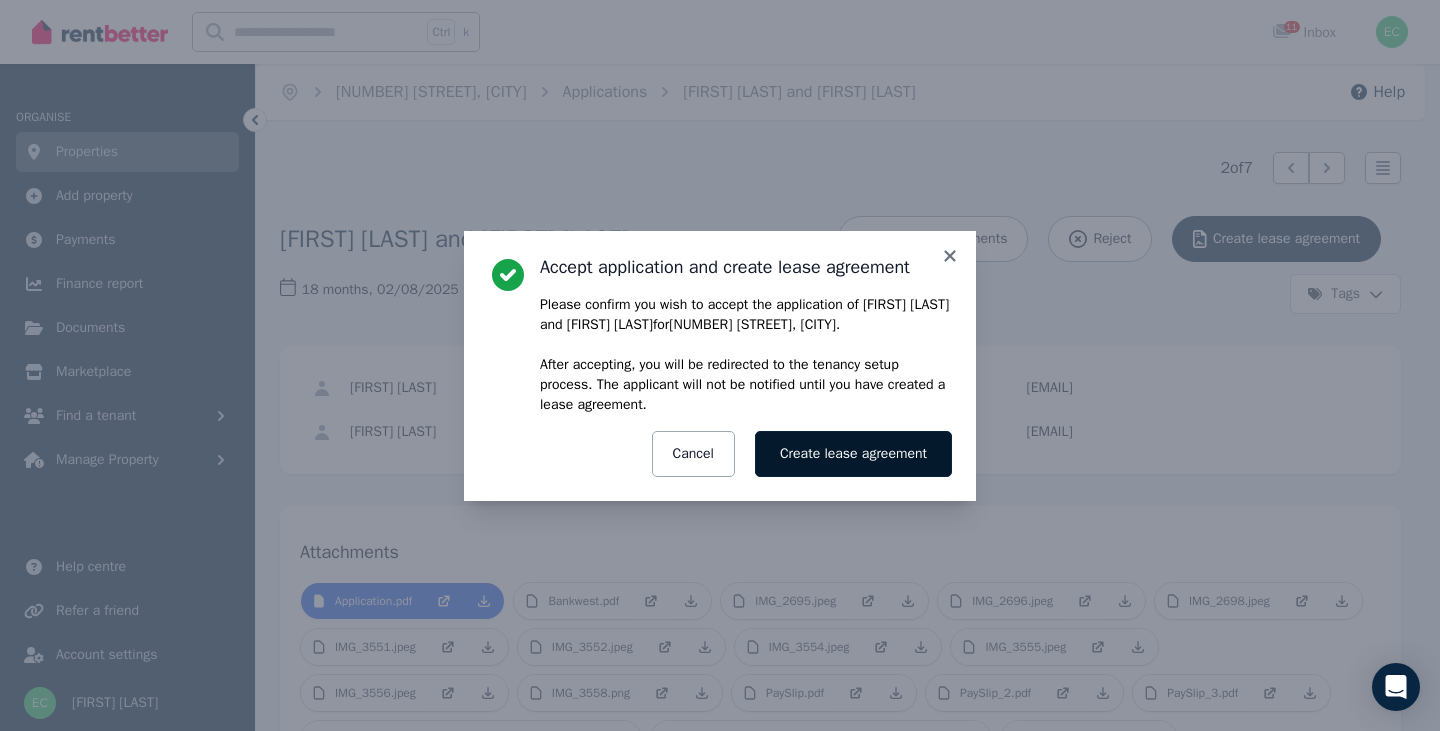 click on "Create lease agreement" at bounding box center (853, 454) 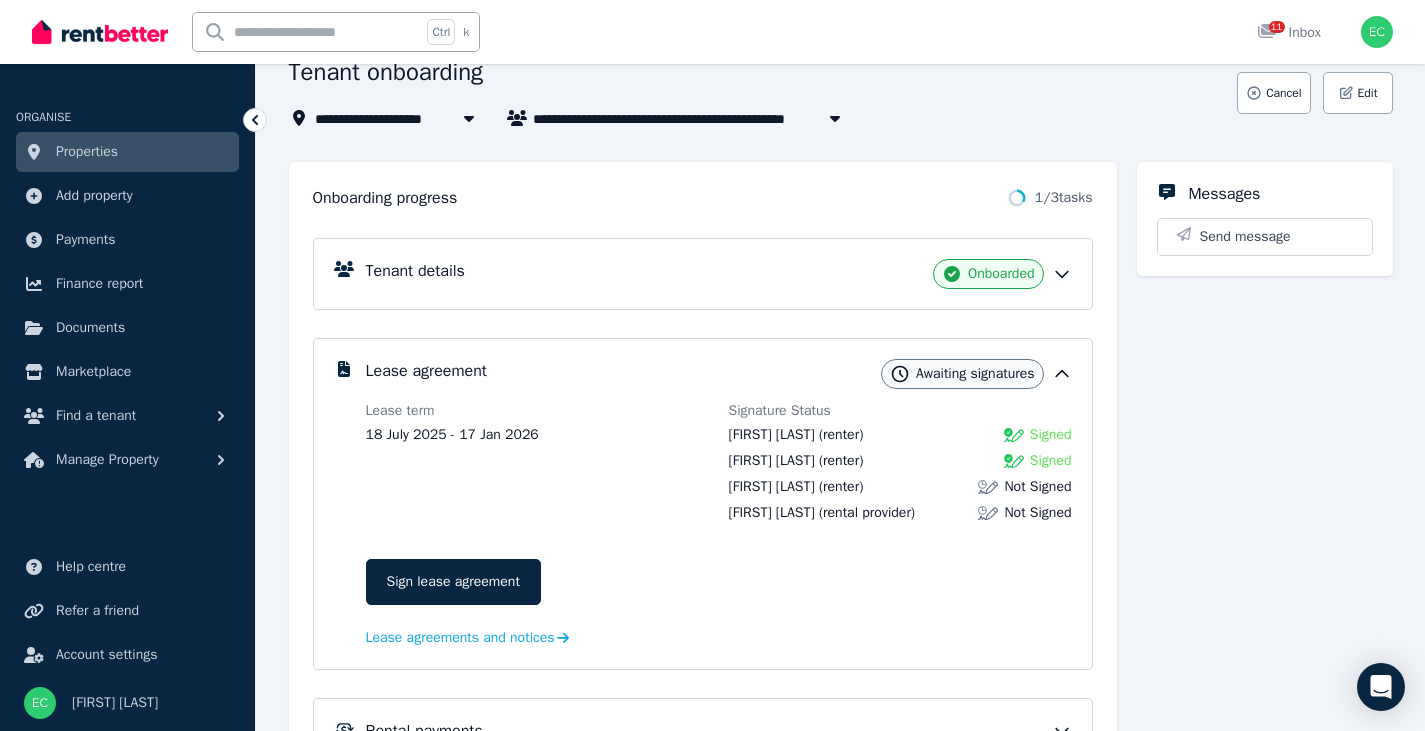 scroll, scrollTop: 0, scrollLeft: 0, axis: both 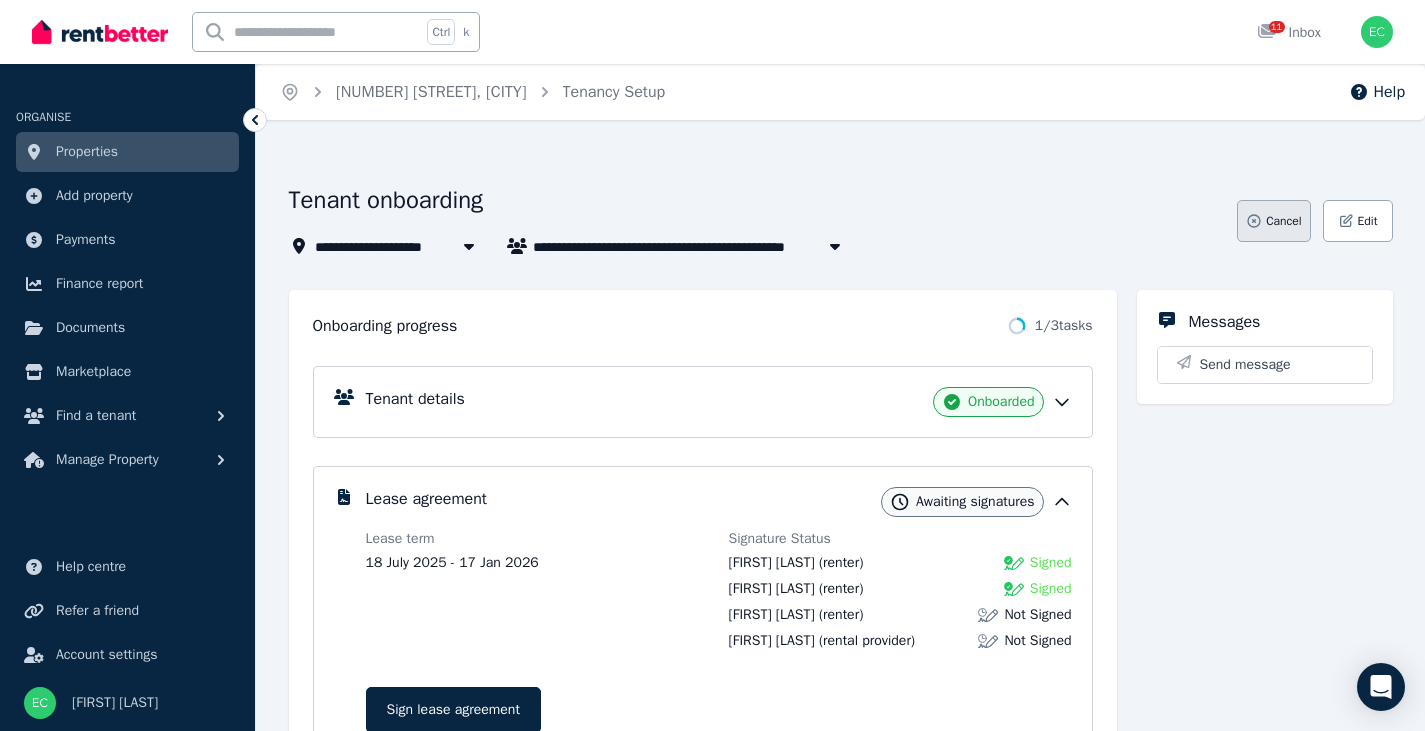 click on "Cancel" at bounding box center (1273, 221) 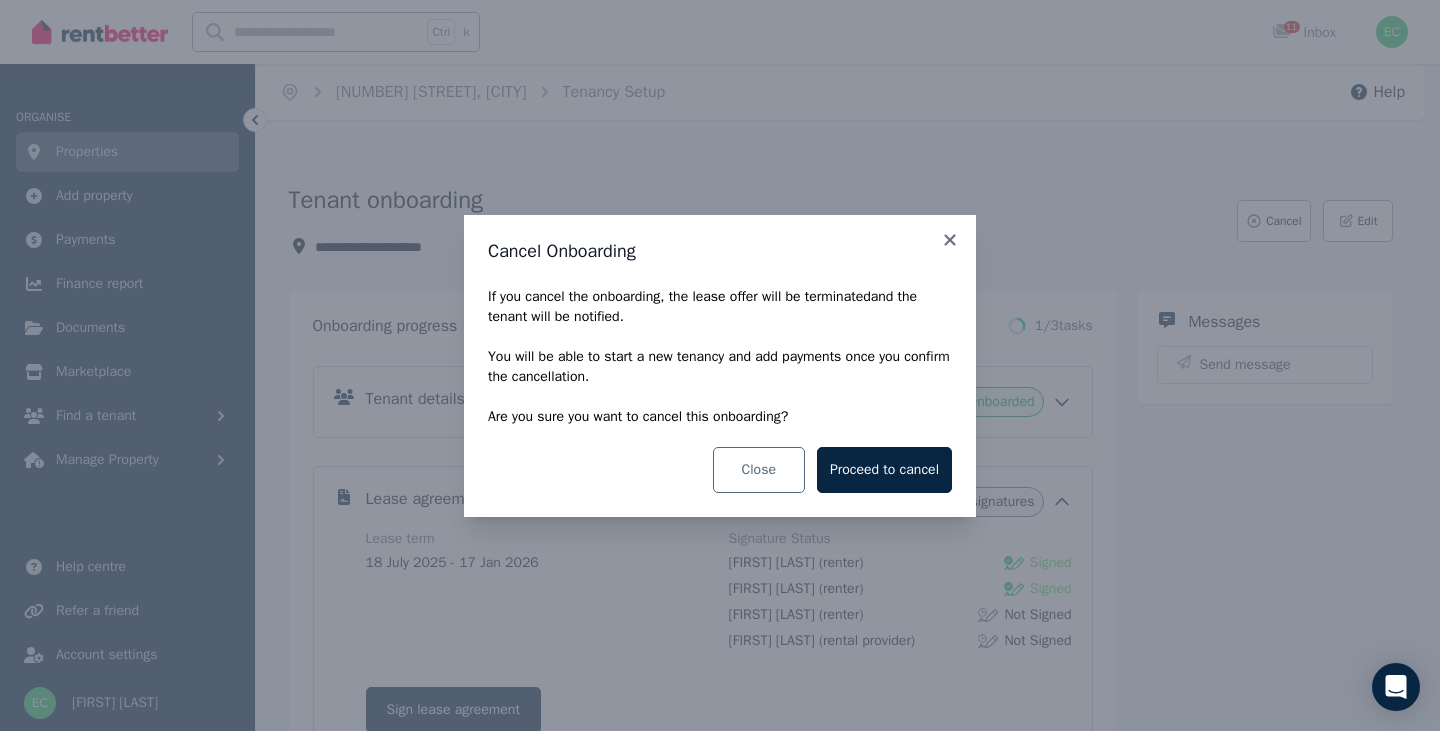 click on "Close" at bounding box center (759, 470) 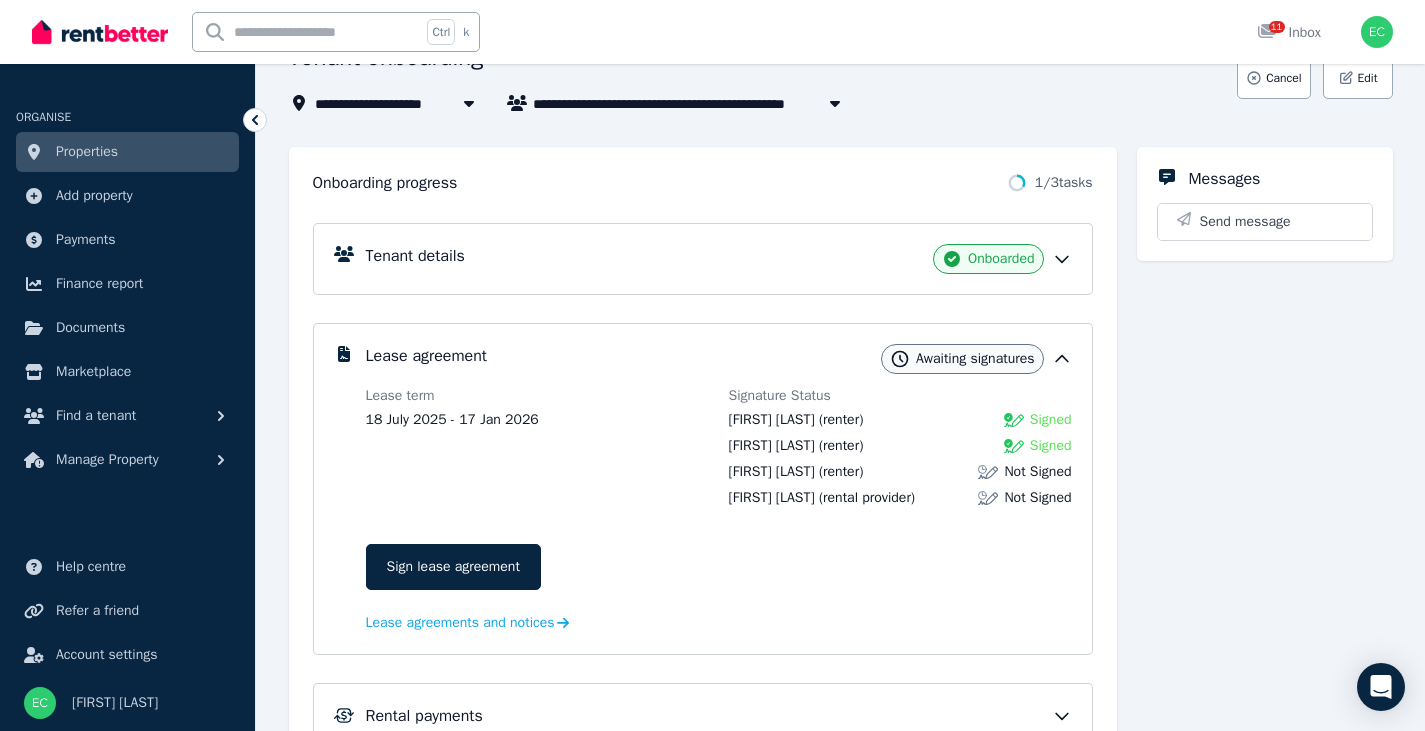 scroll, scrollTop: 0, scrollLeft: 0, axis: both 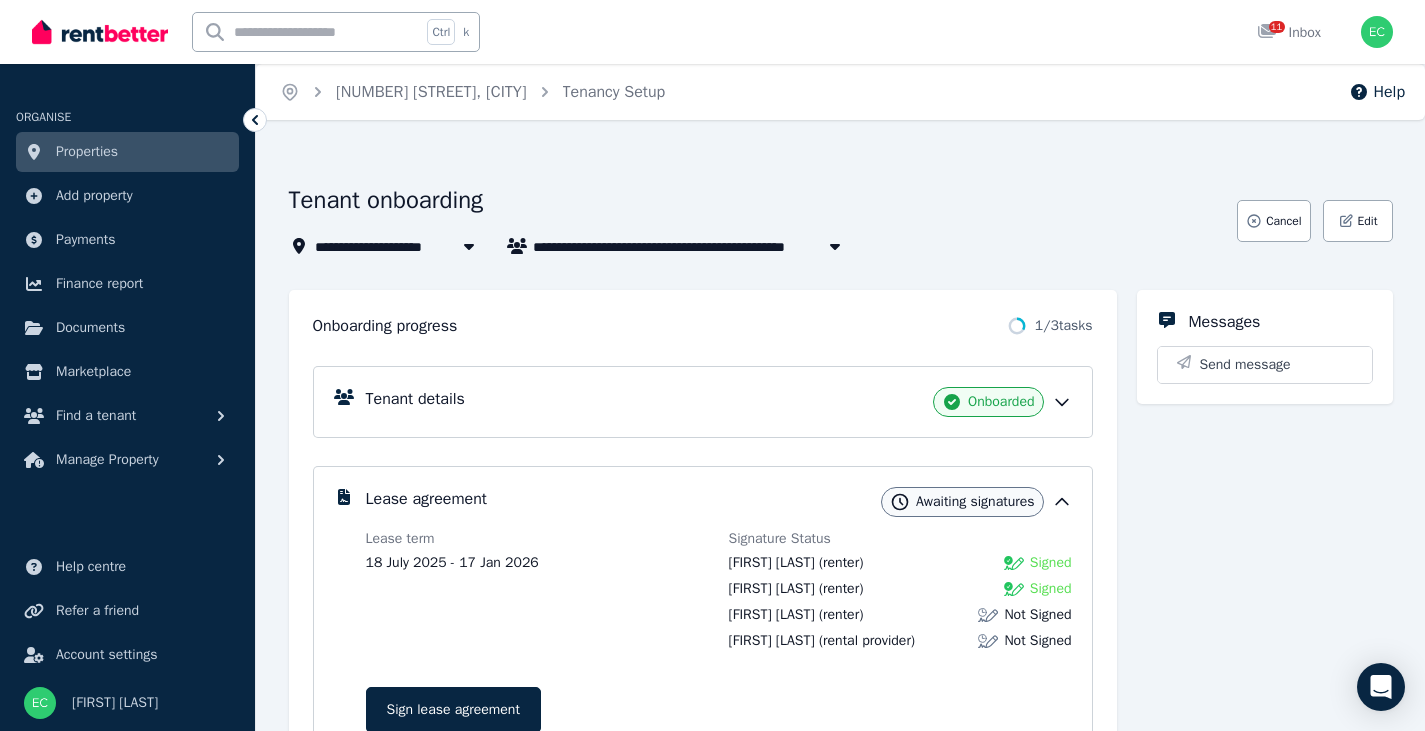 click 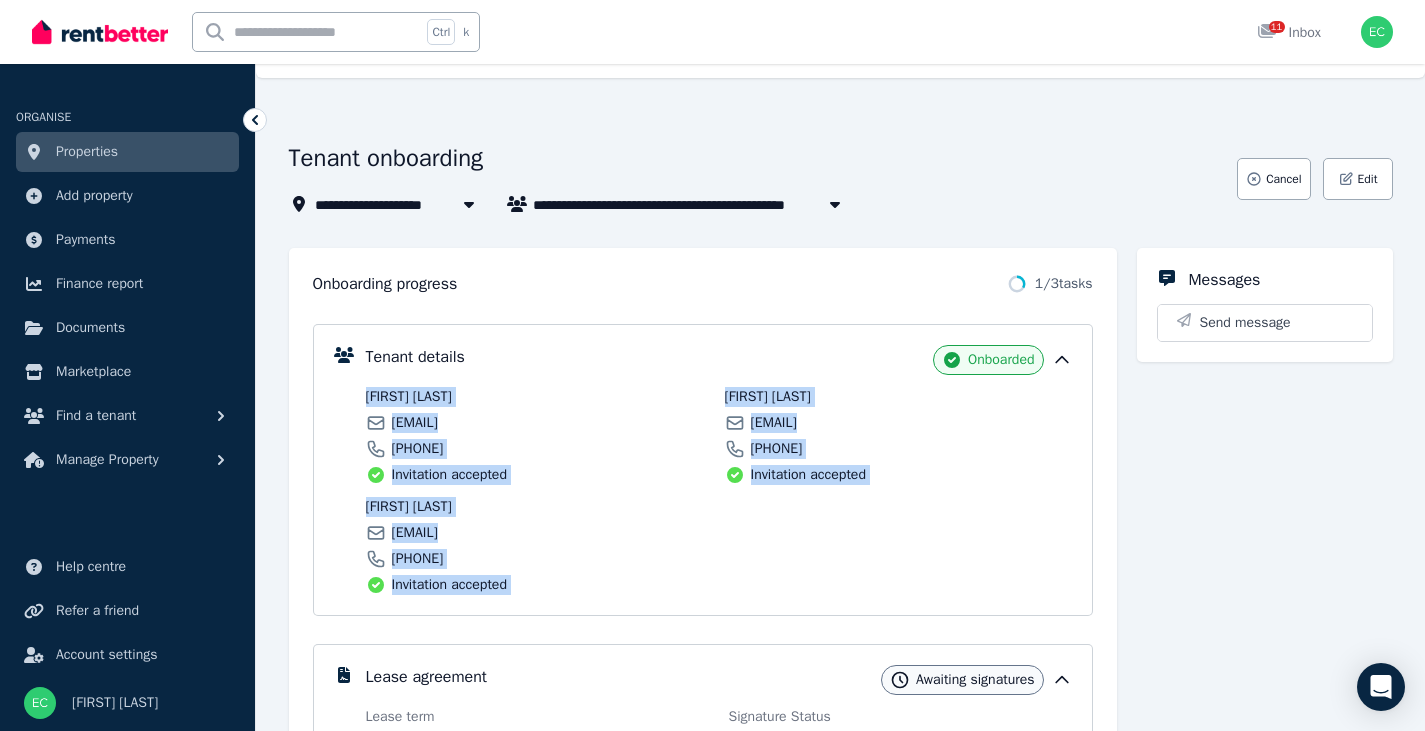 scroll, scrollTop: 0, scrollLeft: 0, axis: both 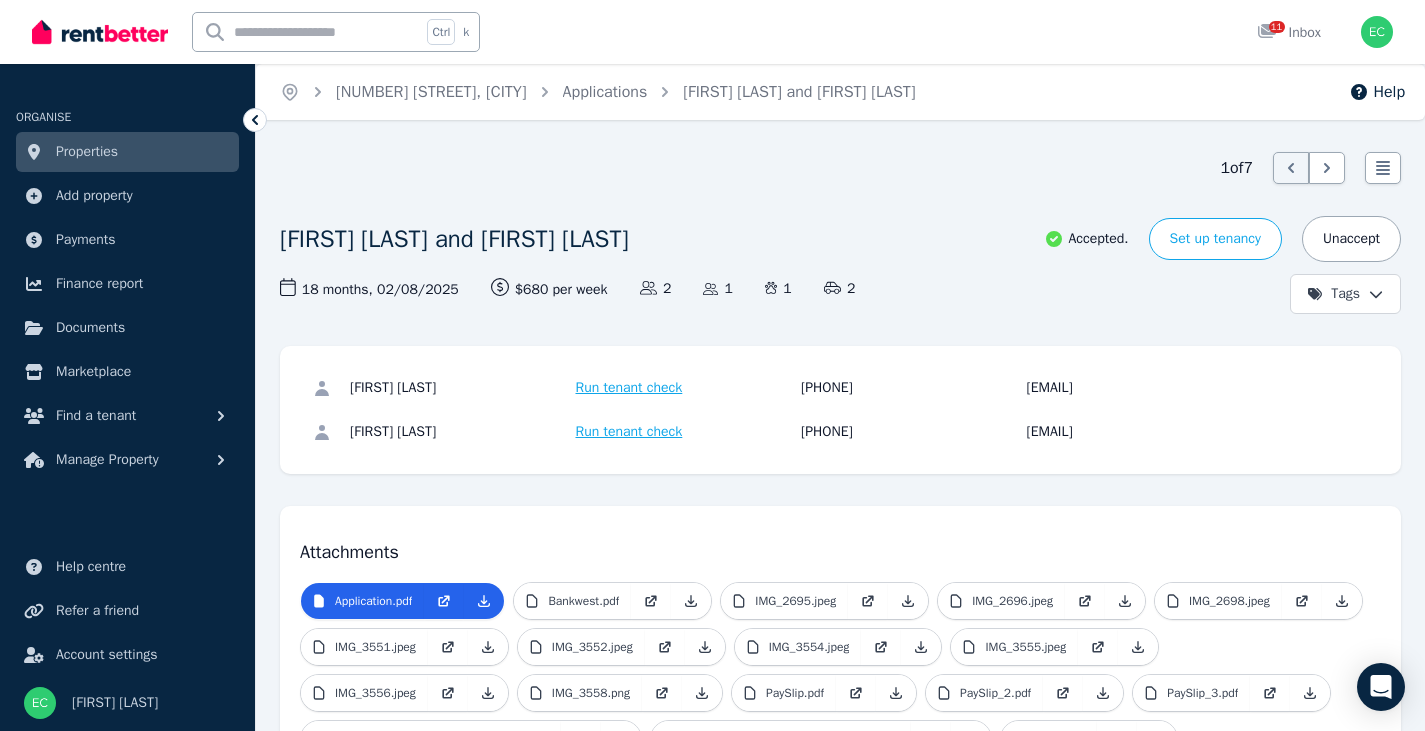 click on "Accepted." at bounding box center (1086, 239) 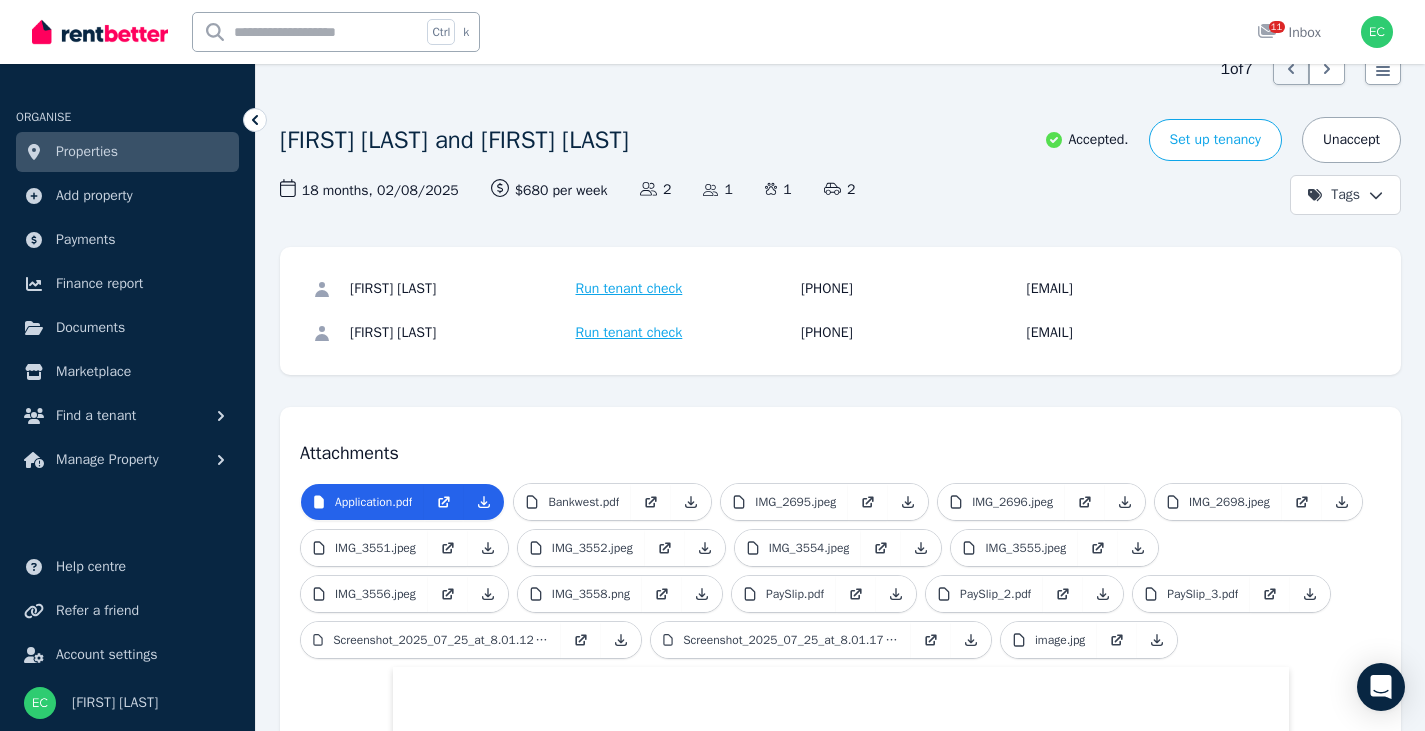 scroll, scrollTop: 0, scrollLeft: 0, axis: both 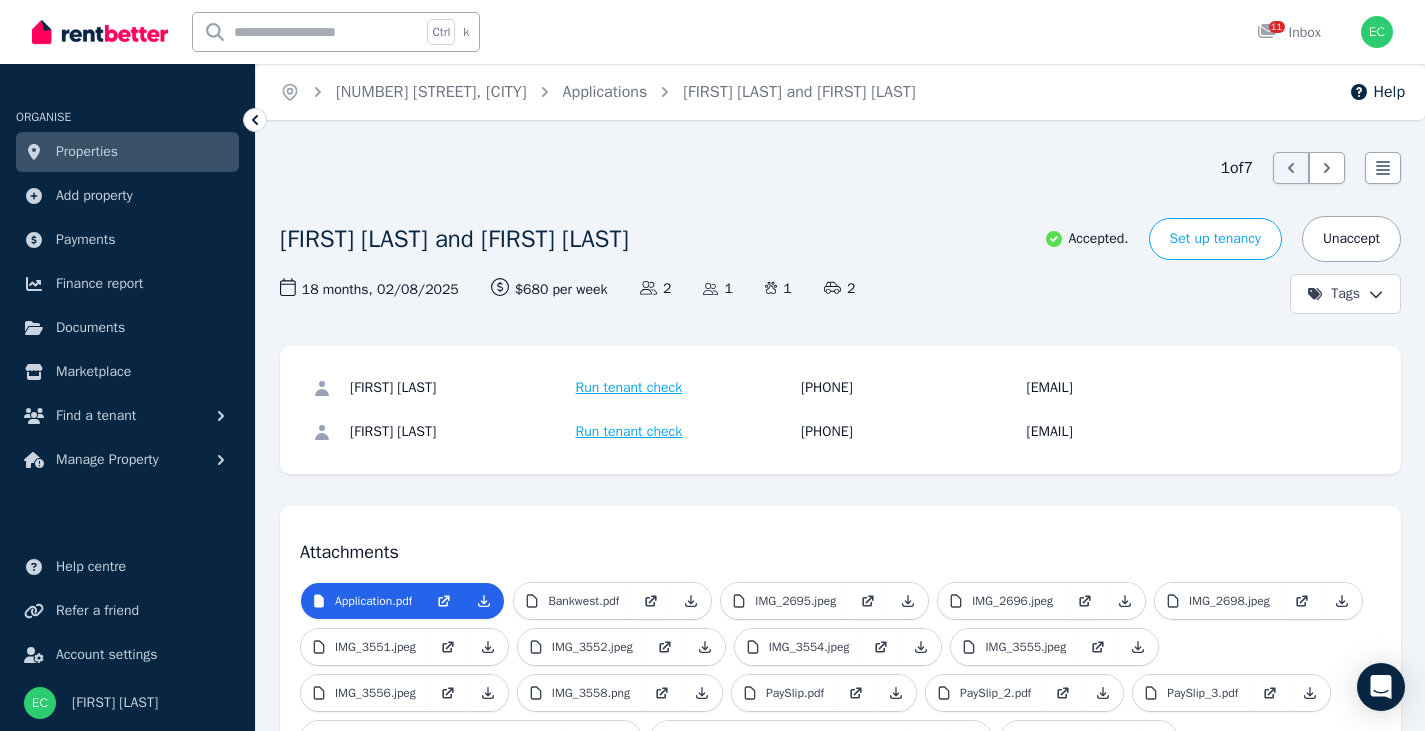 click on "[FIRST] [LAST] and [FIRST] [LAST]" at bounding box center (651, 239) 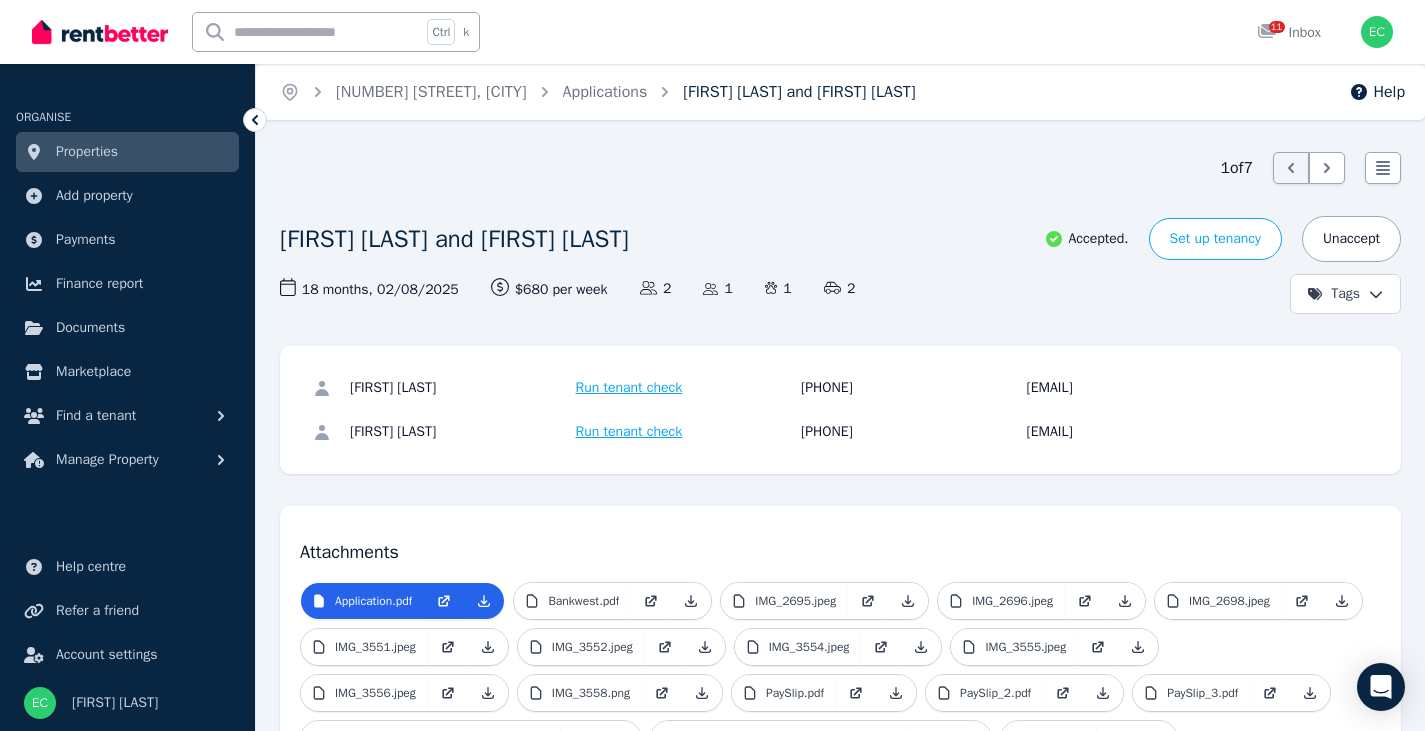 click on "[FIRST] [LAST] and [FIRST] [LAST]" at bounding box center [799, 92] 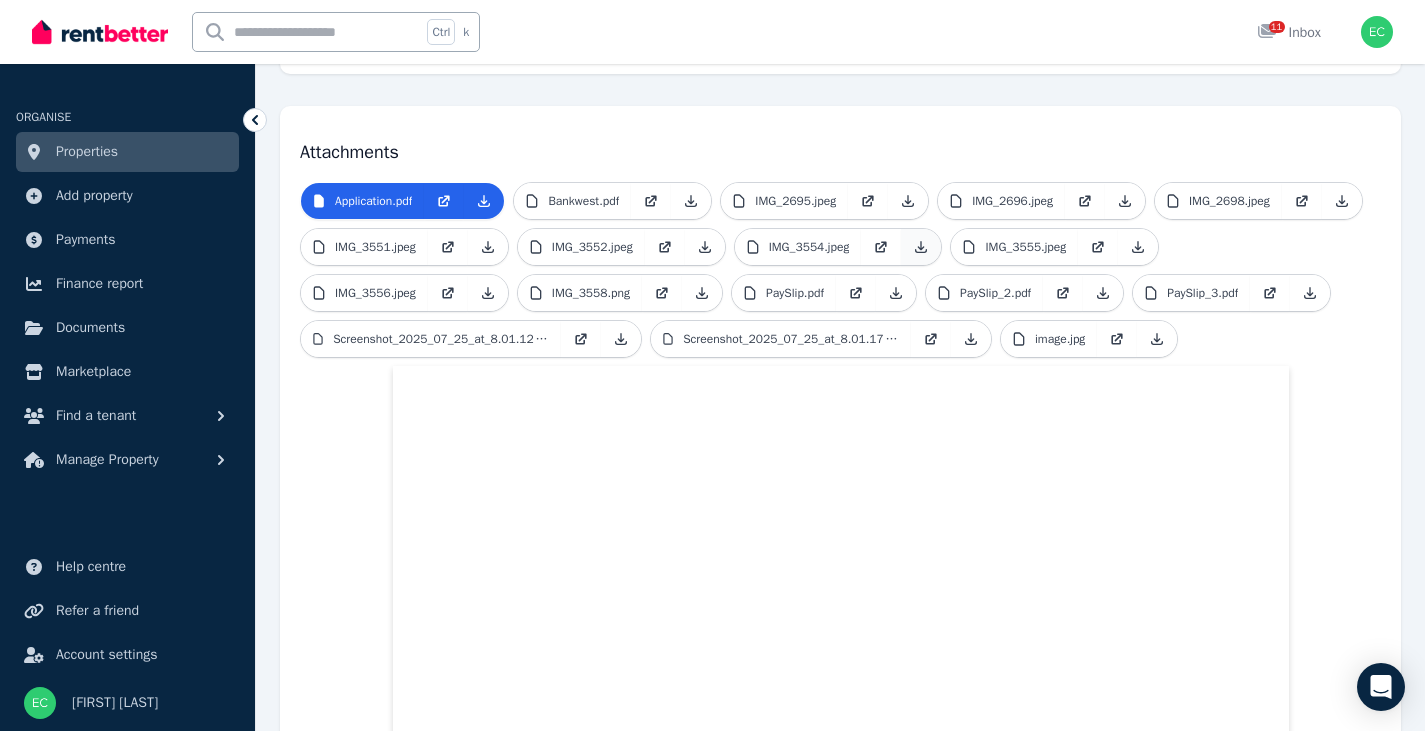 scroll, scrollTop: 0, scrollLeft: 0, axis: both 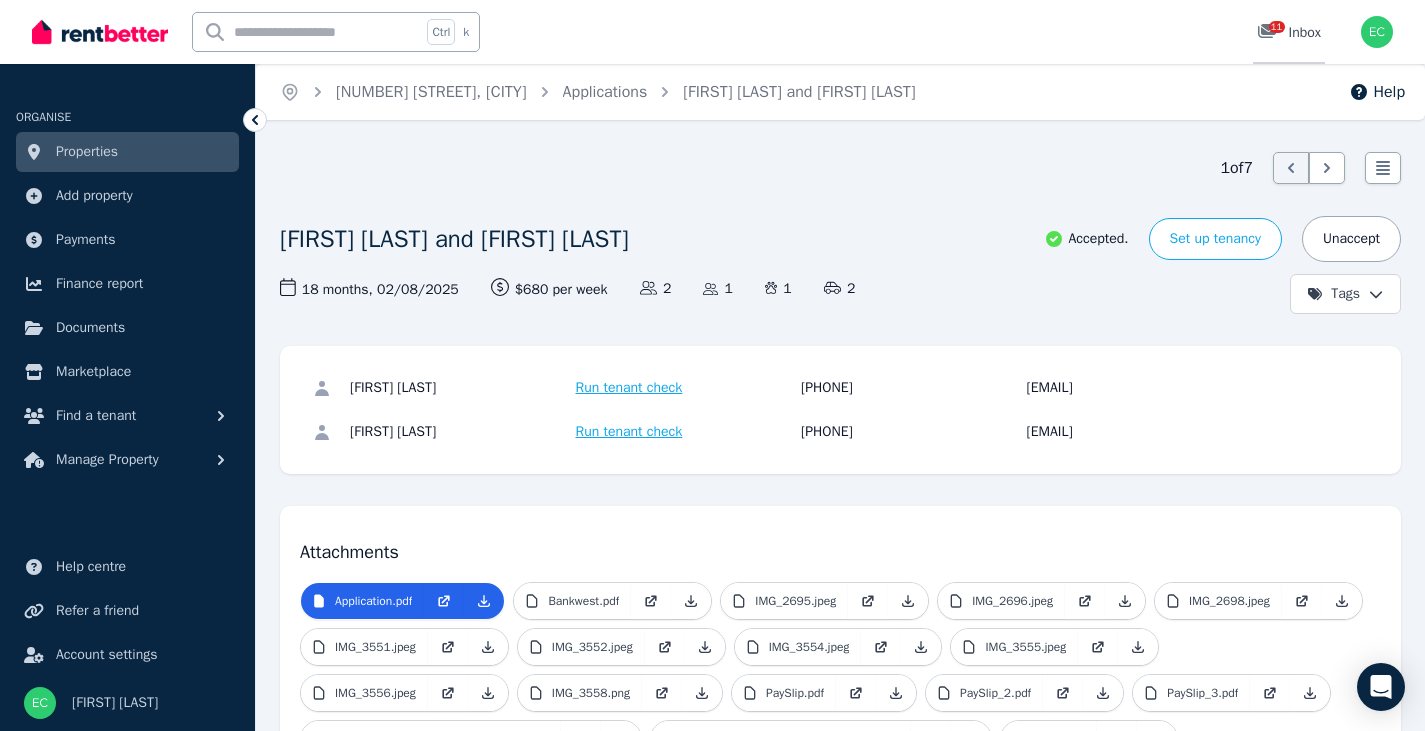 click on "11 Inbox" at bounding box center (1289, 33) 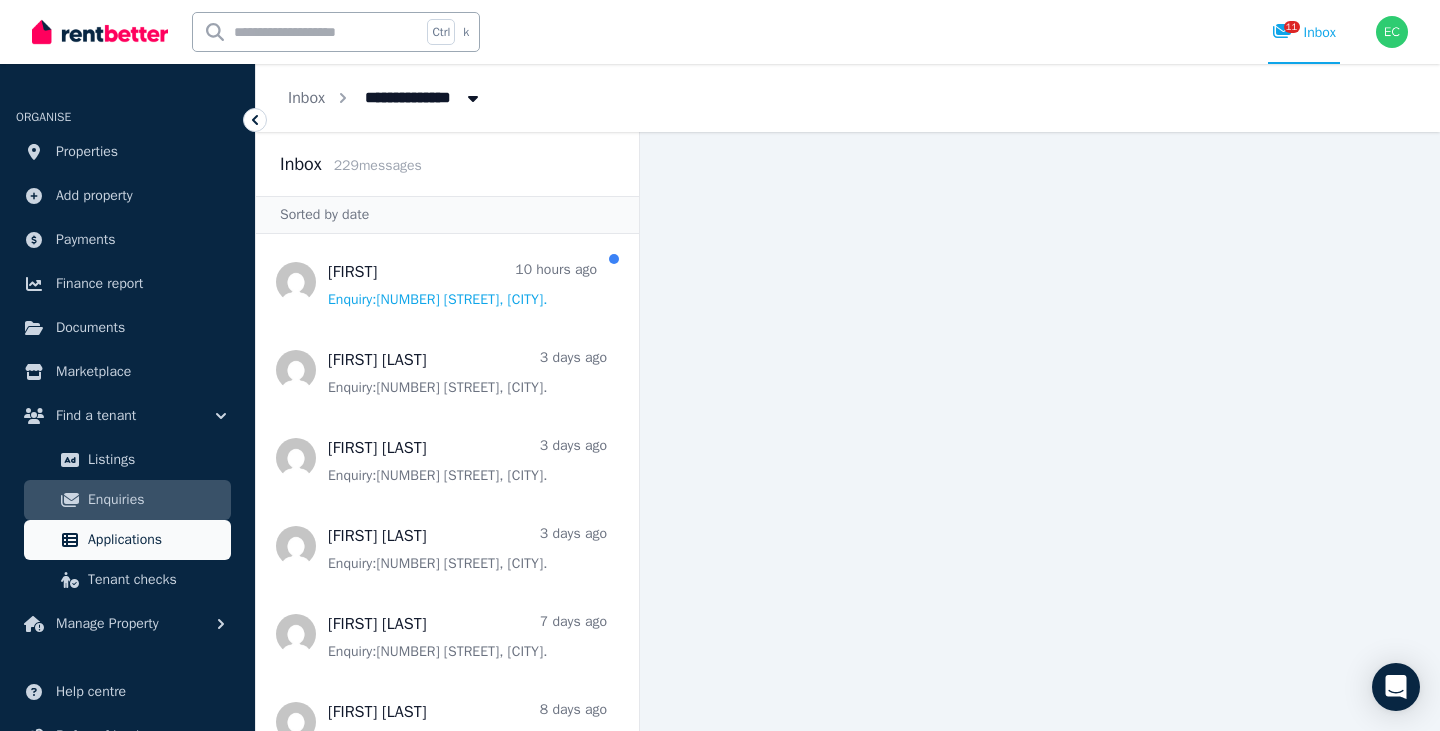 click on "Applications" at bounding box center (155, 540) 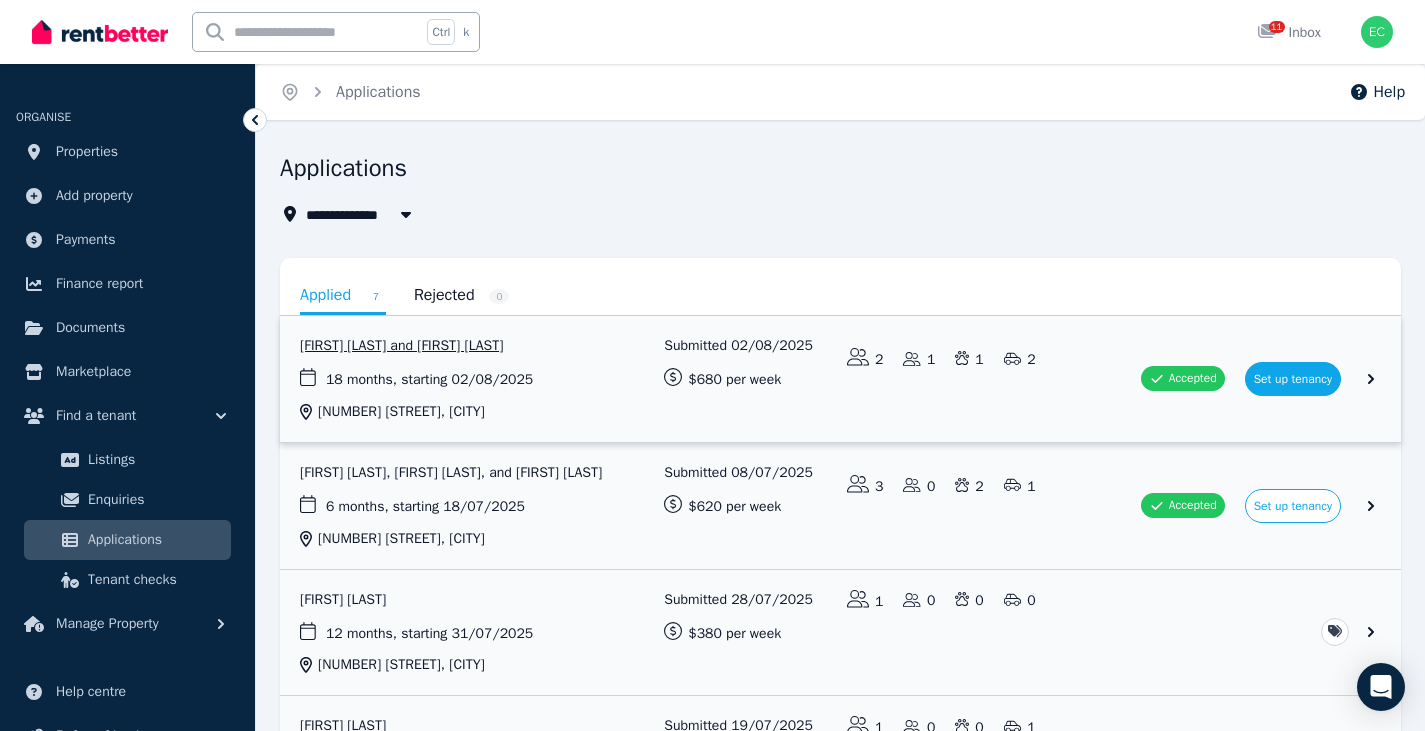 click at bounding box center (840, 379) 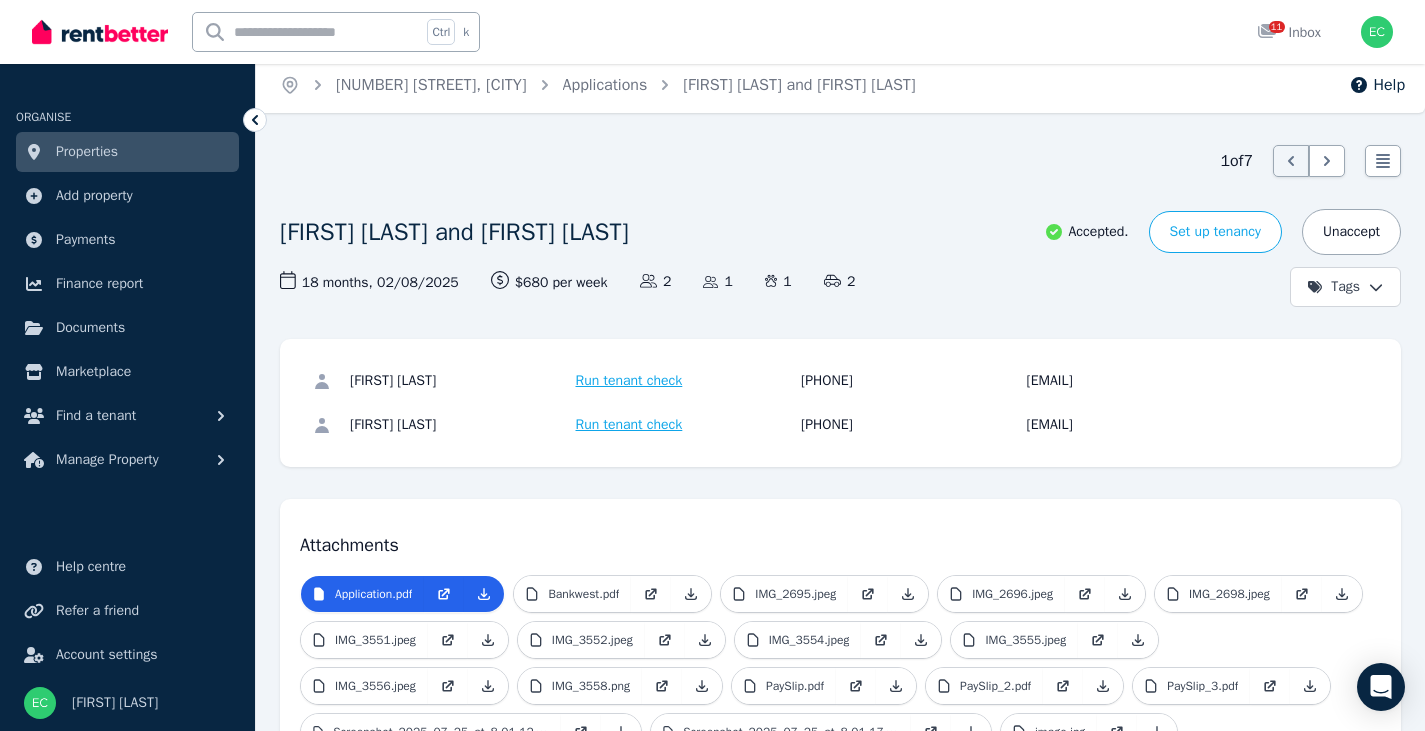 scroll, scrollTop: 0, scrollLeft: 0, axis: both 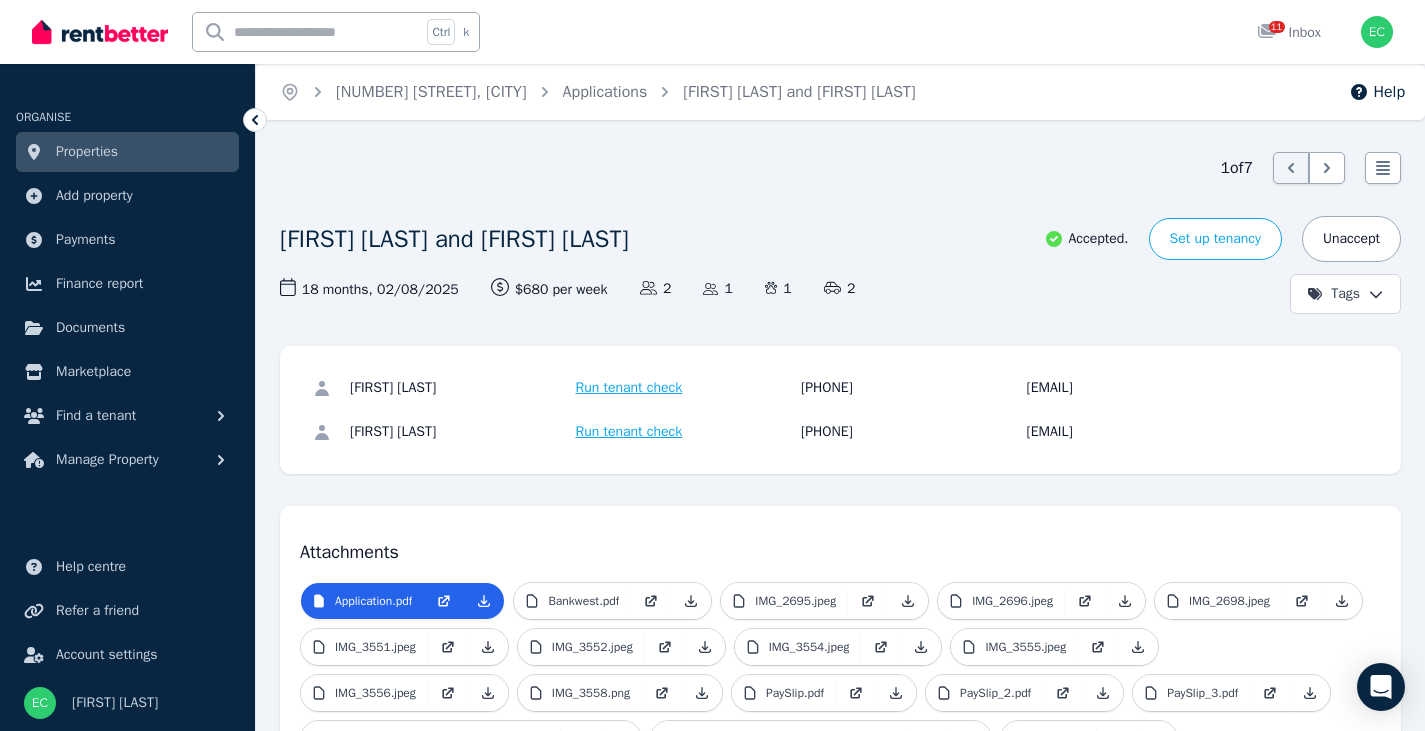 click on "Accepted." at bounding box center [1086, 239] 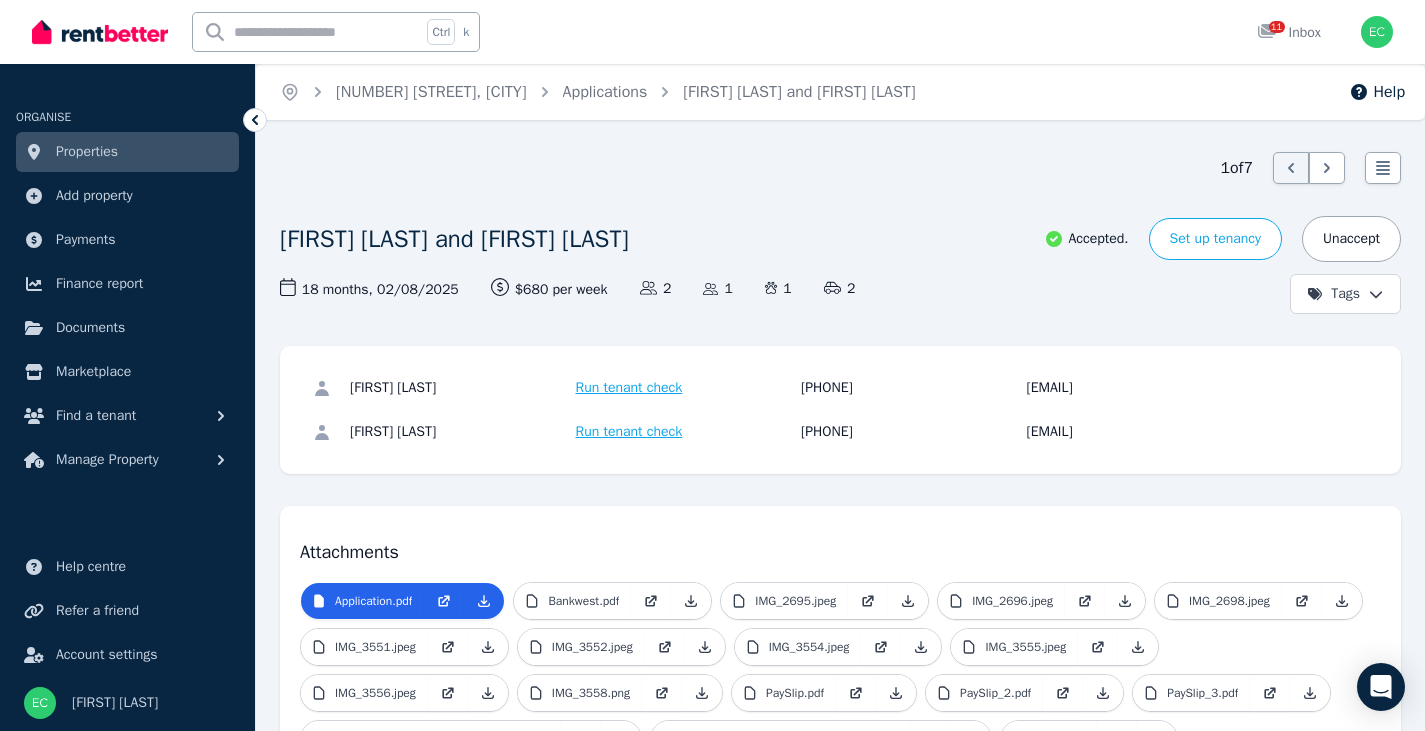 click on "1  of  7 List view [FIRST] [LAST] and [FIRST] [LAST] Accepted. Set up tenancy Unaccept Tags 18 months ,   02/08/2025 Lease term and start date $680 per week Rental amount offered Applicants 2 Dependents 1 Pets 1 Vehicles 2 [FIRST] [LAST] Run tenant check [PHONE] [EMAIL] [FIRST] [LAST] Run tenant check [PHONE] [EMAIL] Attachments  Application.pdf Bankwest.pdf IMG_2695.jpeg IMG_2696.jpeg IMG_2698.jpeg IMG_3551.jpeg IMG_3552.jpeg IMG_3554.jpeg IMG_3555.jpeg IMG_3556.jpeg IMG_3558.png PaySlip.pdf PaySlip_2.pdf PaySlip_3.pdf Screenshot_2025_07_25_at_8.01.12 am.jpeg Screenshot_2025_07_25_at_8.01.17 am.jpeg image.jpg" at bounding box center (840, 22308) 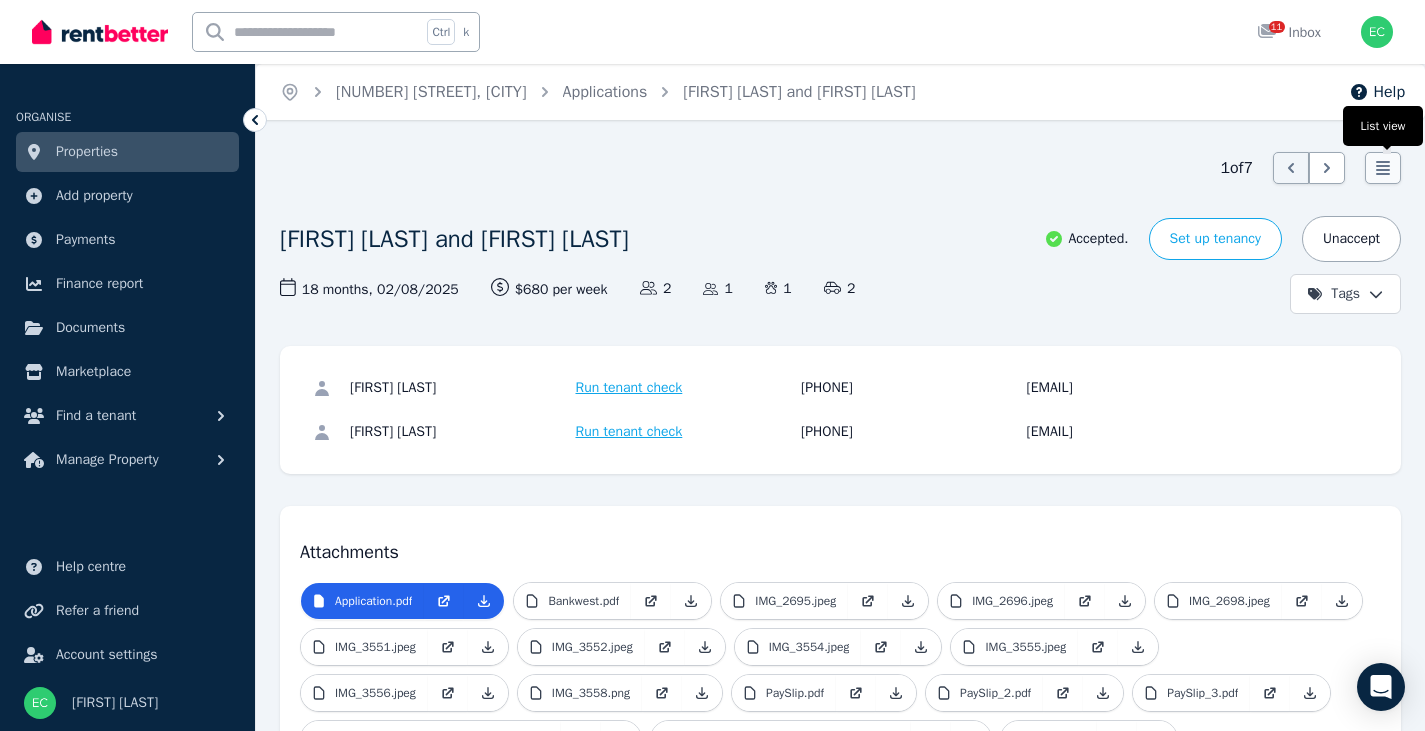 click 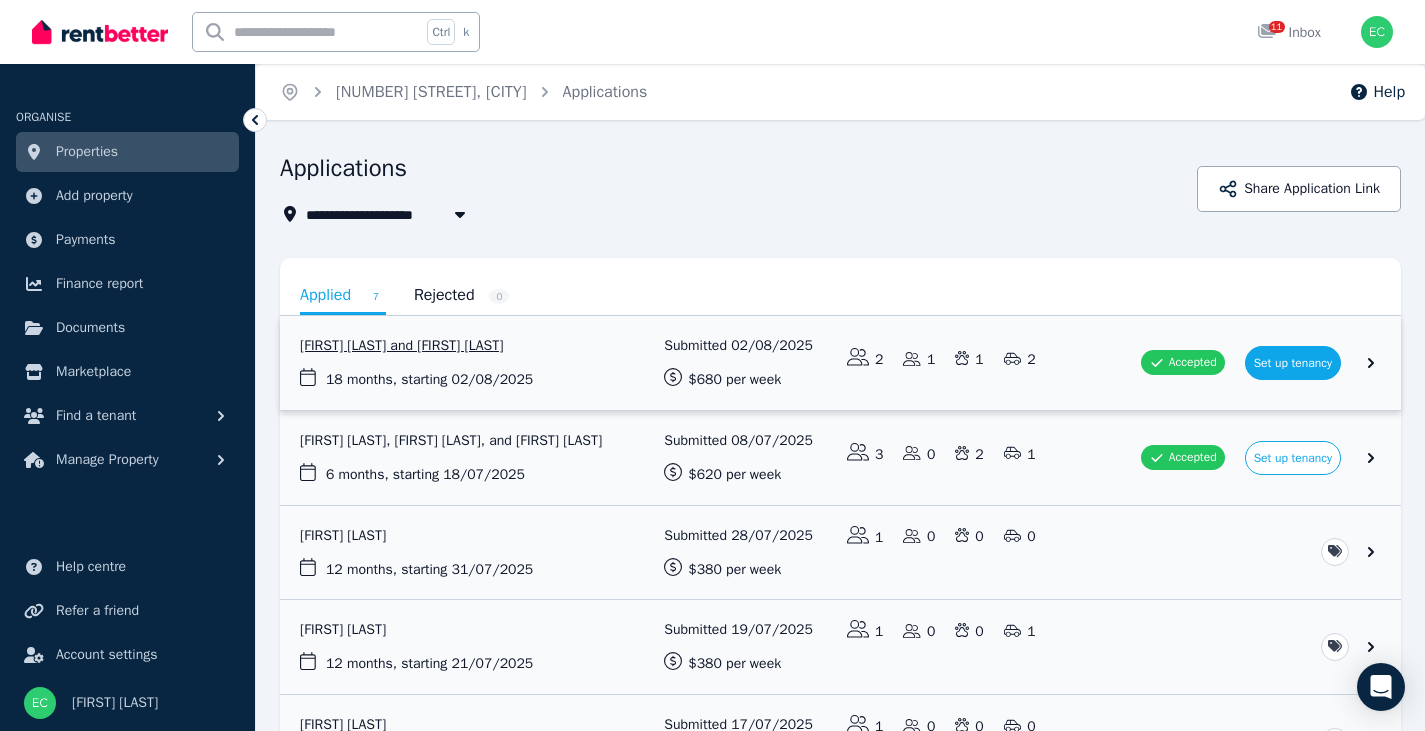 click at bounding box center (840, 363) 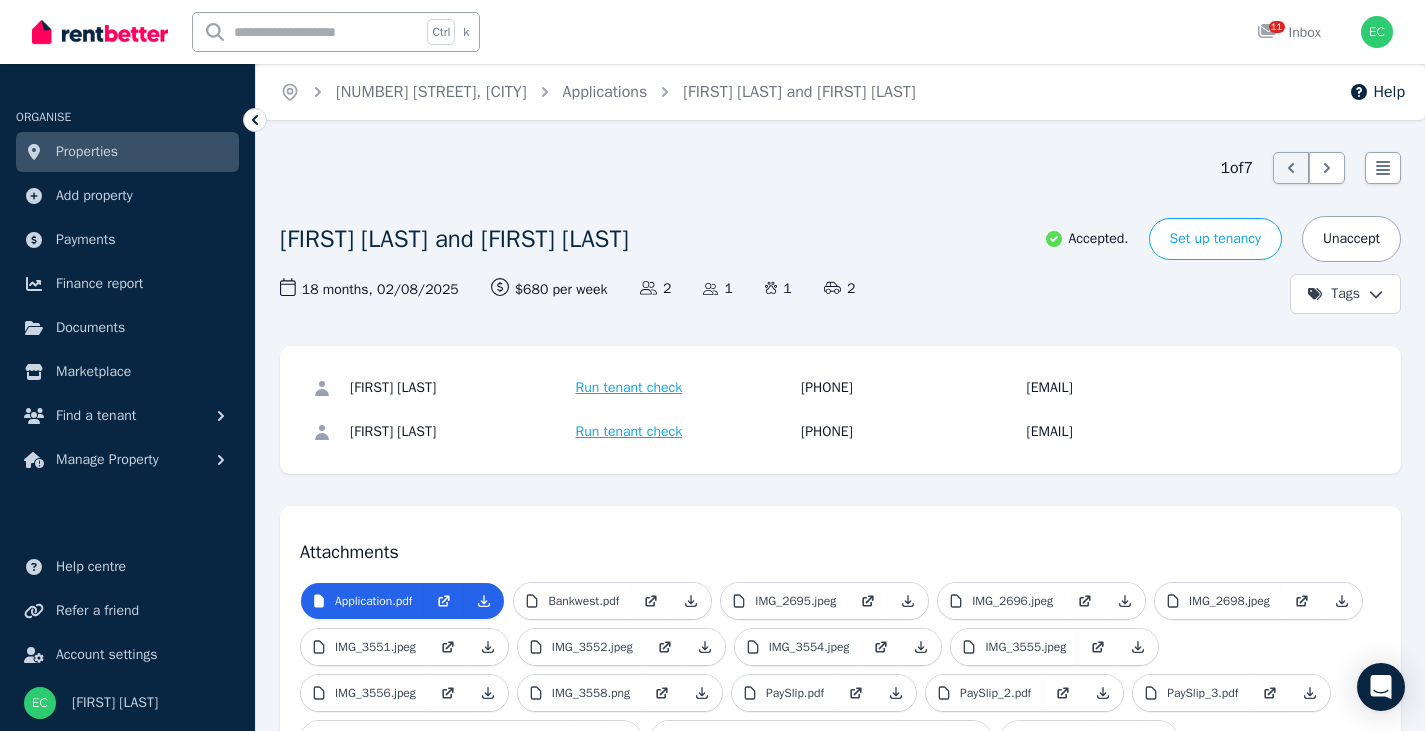 click on "1  of  7 List view [FIRST] [LAST] and [FIRST] [LAST] Accepted. Set up tenancy Unaccept Tags 18 months ,   02/08/2025 Lease term and start date $680 per week Rental amount offered Applicants 2 Dependents 1 Pets 1 Vehicles 2 [FIRST] [LAST] Run tenant check [PHONE] [EMAIL] [FIRST] [LAST] Run tenant check [PHONE] [EMAIL] Attachments  Application.pdf Bankwest.pdf IMG_2695.jpeg IMG_2696.jpeg IMG_2698.jpeg IMG_3551.jpeg IMG_3552.jpeg IMG_3554.jpeg IMG_3555.jpeg IMG_3556.jpeg IMG_3558.png PaySlip.pdf PaySlip_2.pdf PaySlip_3.pdf Screenshot_2025_07_25_at_8.01.12 am.jpeg Screenshot_2025_07_25_at_8.01.17 am.jpeg image.jpg" at bounding box center (840, 1466) 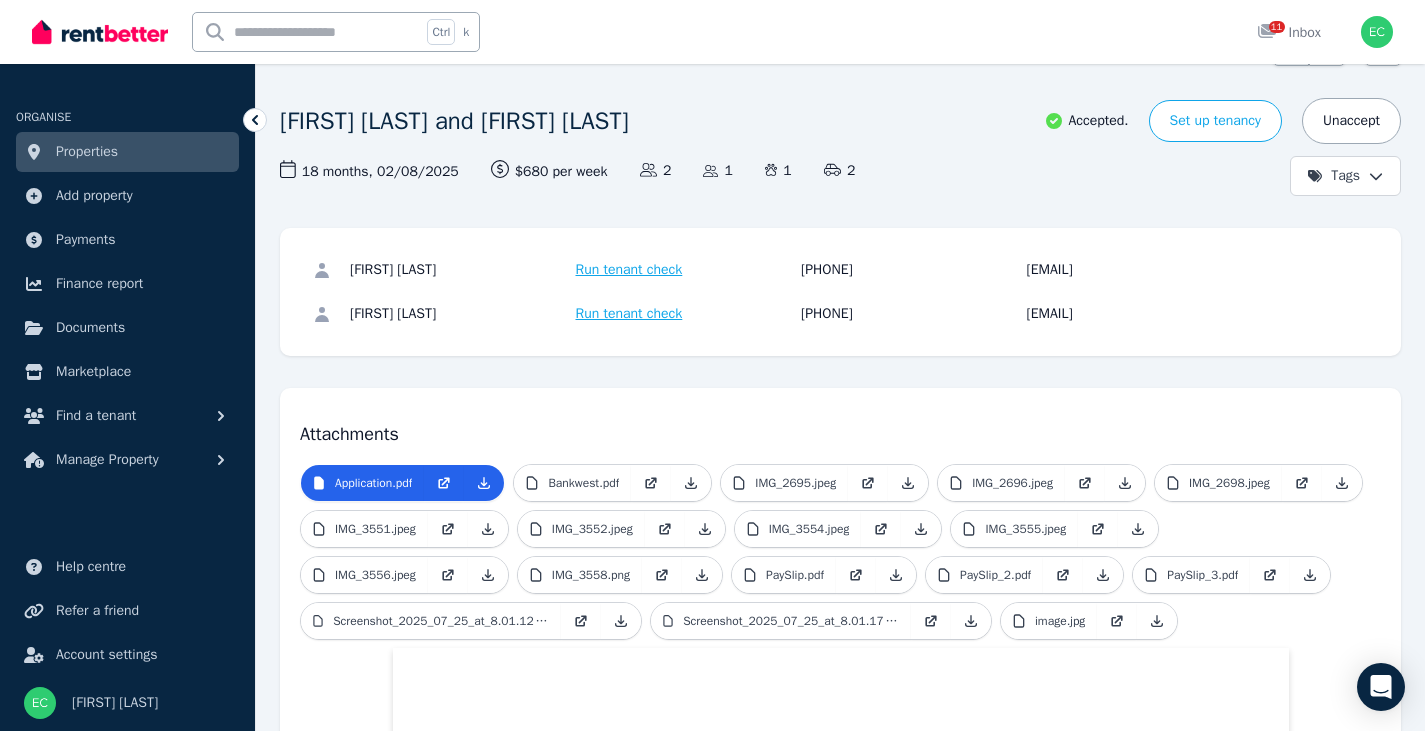 scroll, scrollTop: 112, scrollLeft: 0, axis: vertical 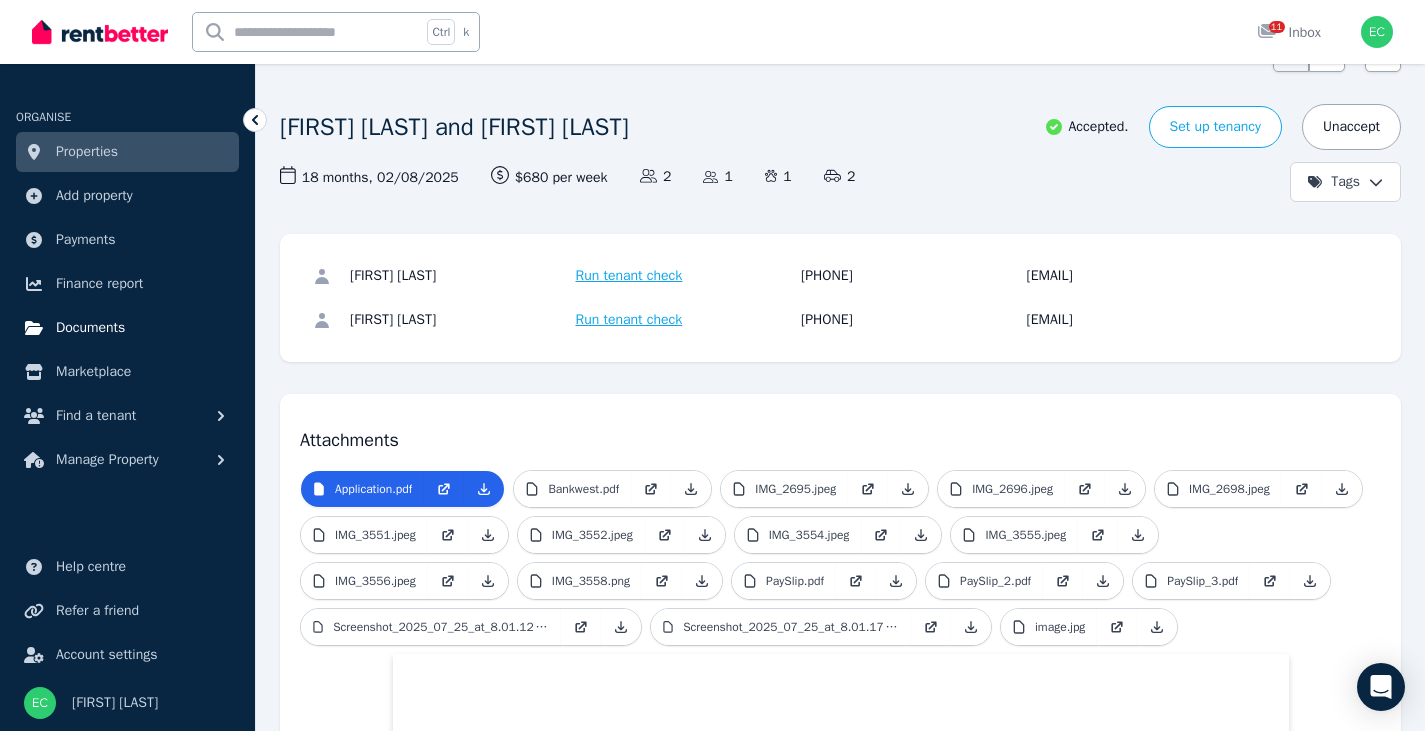click on "Documents" at bounding box center (90, 328) 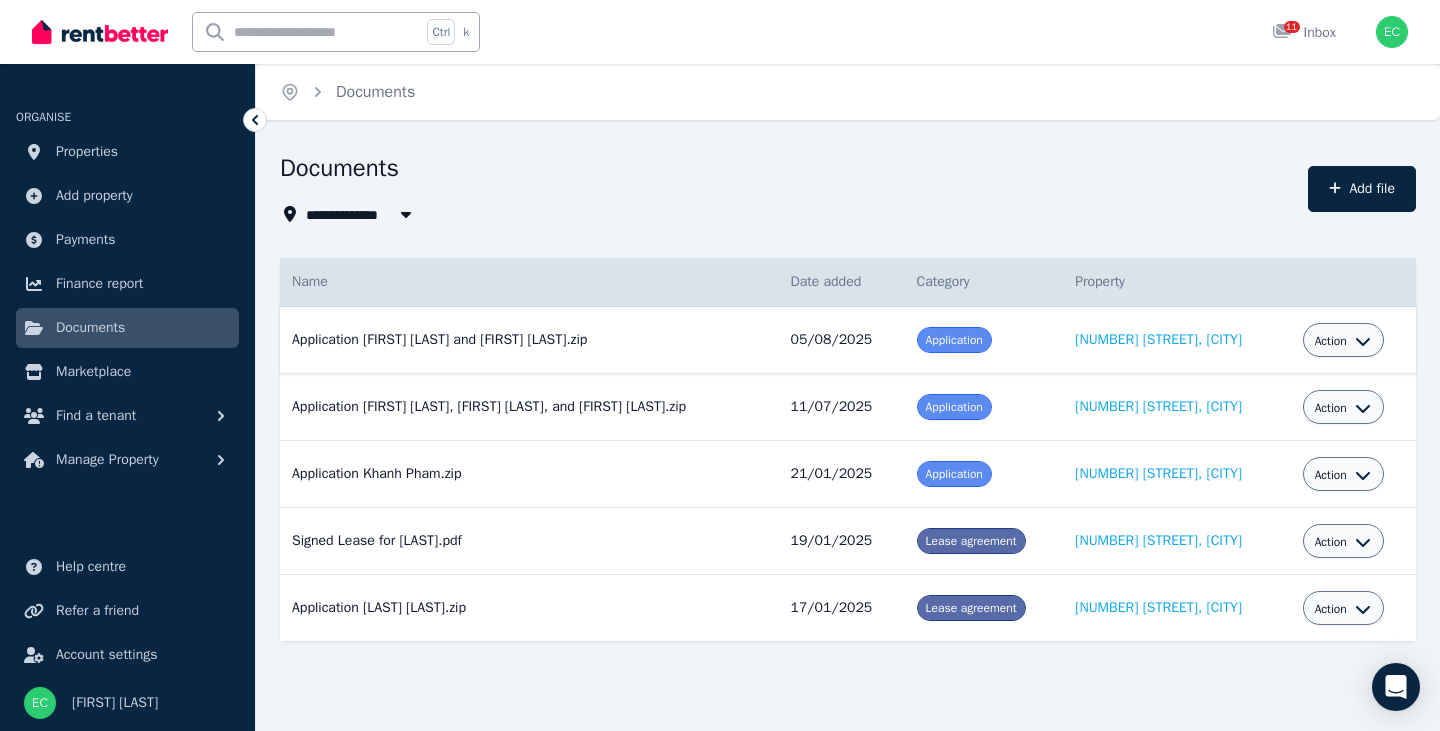 click 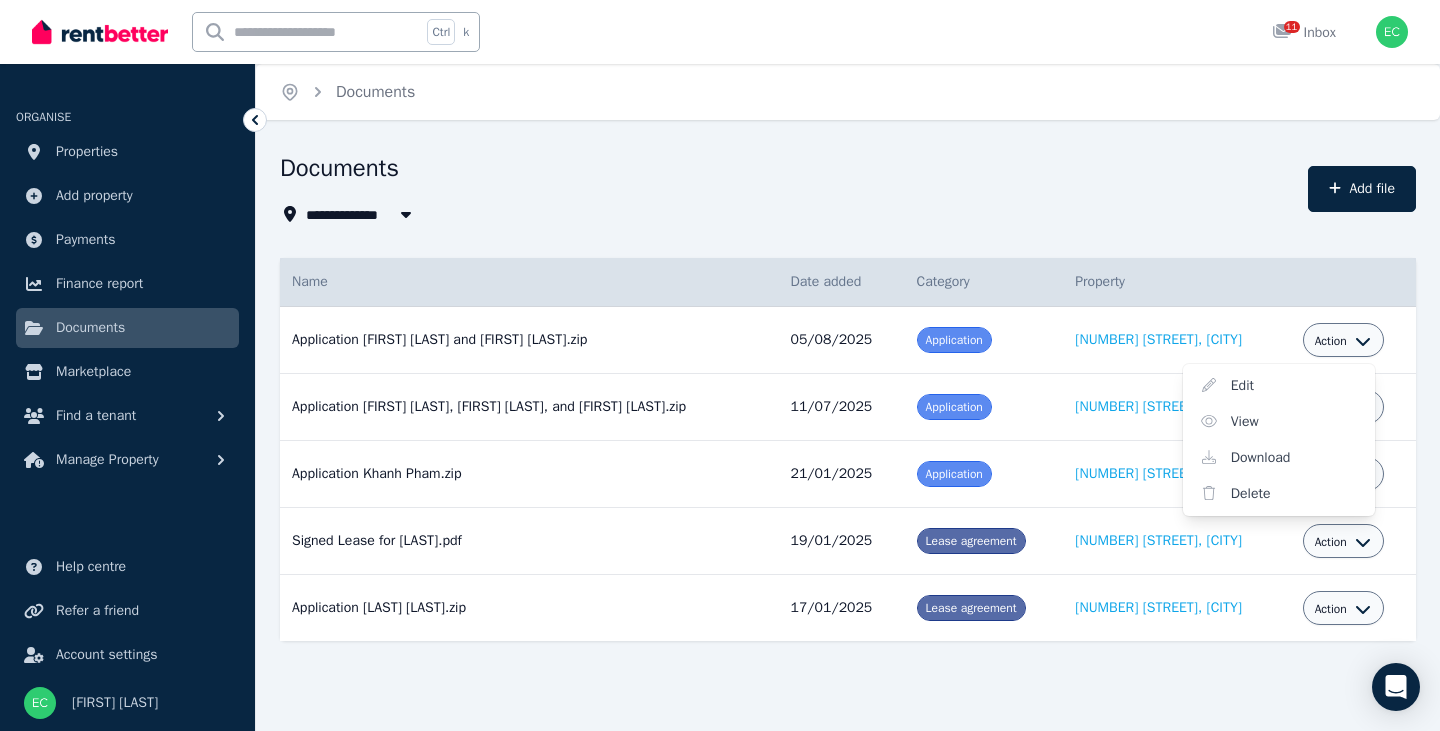 click on "Documents" at bounding box center (788, 171) 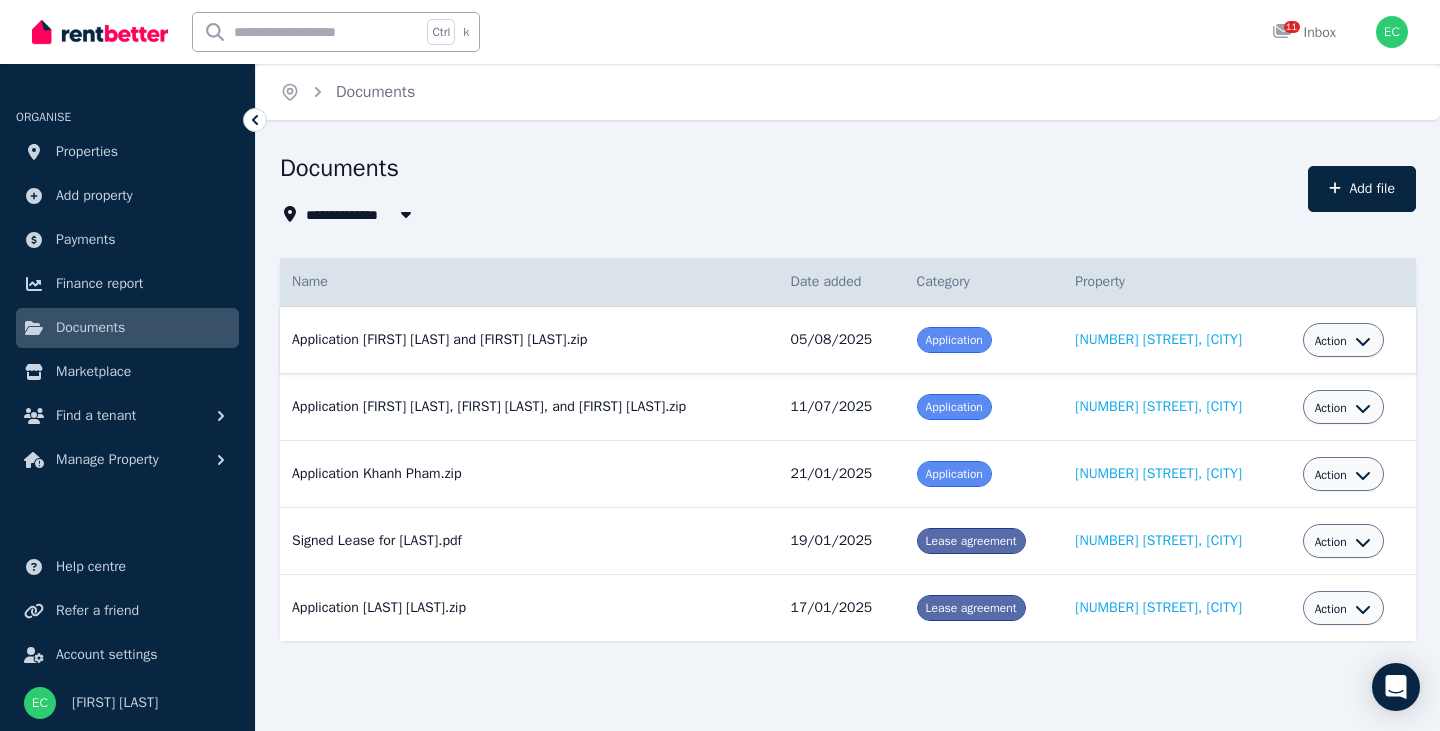 click on "Application" at bounding box center [954, 340] 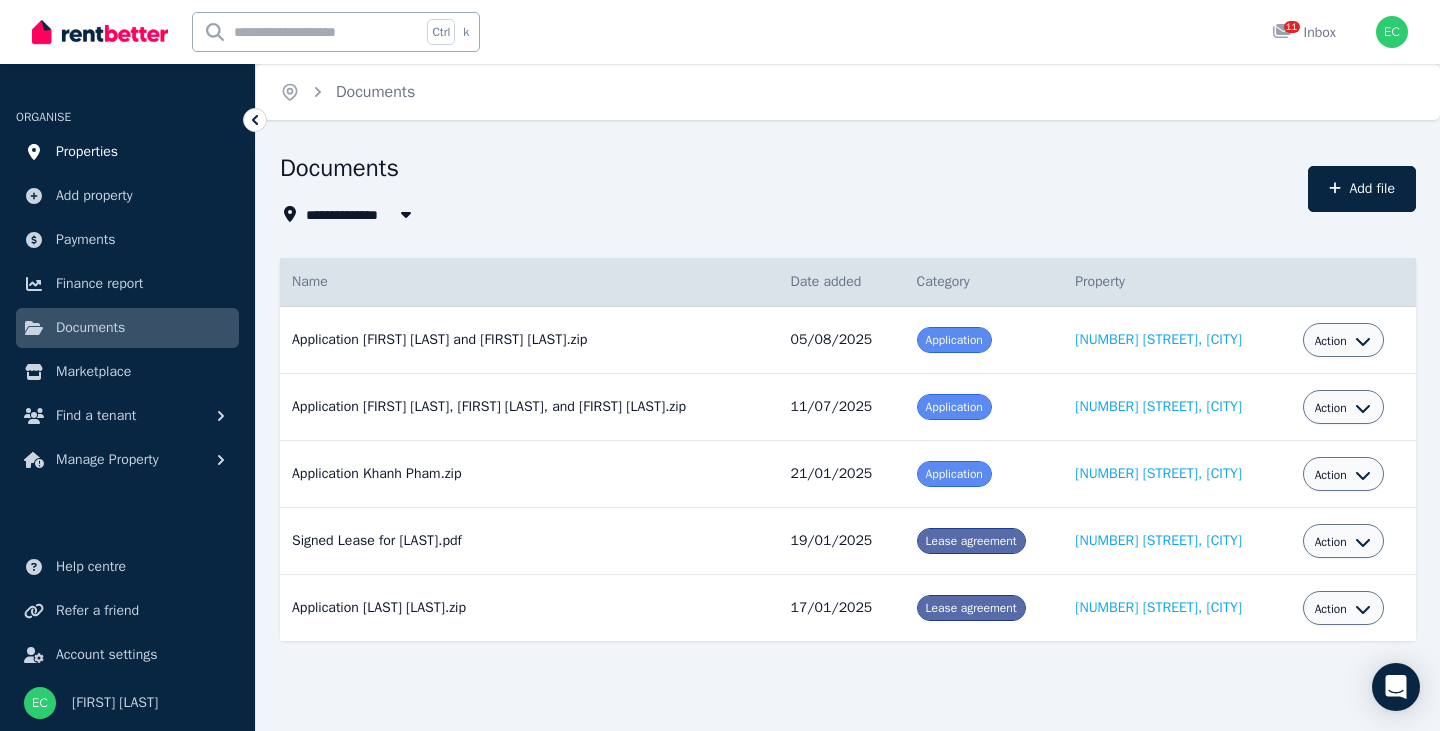 click on "Properties" at bounding box center (87, 152) 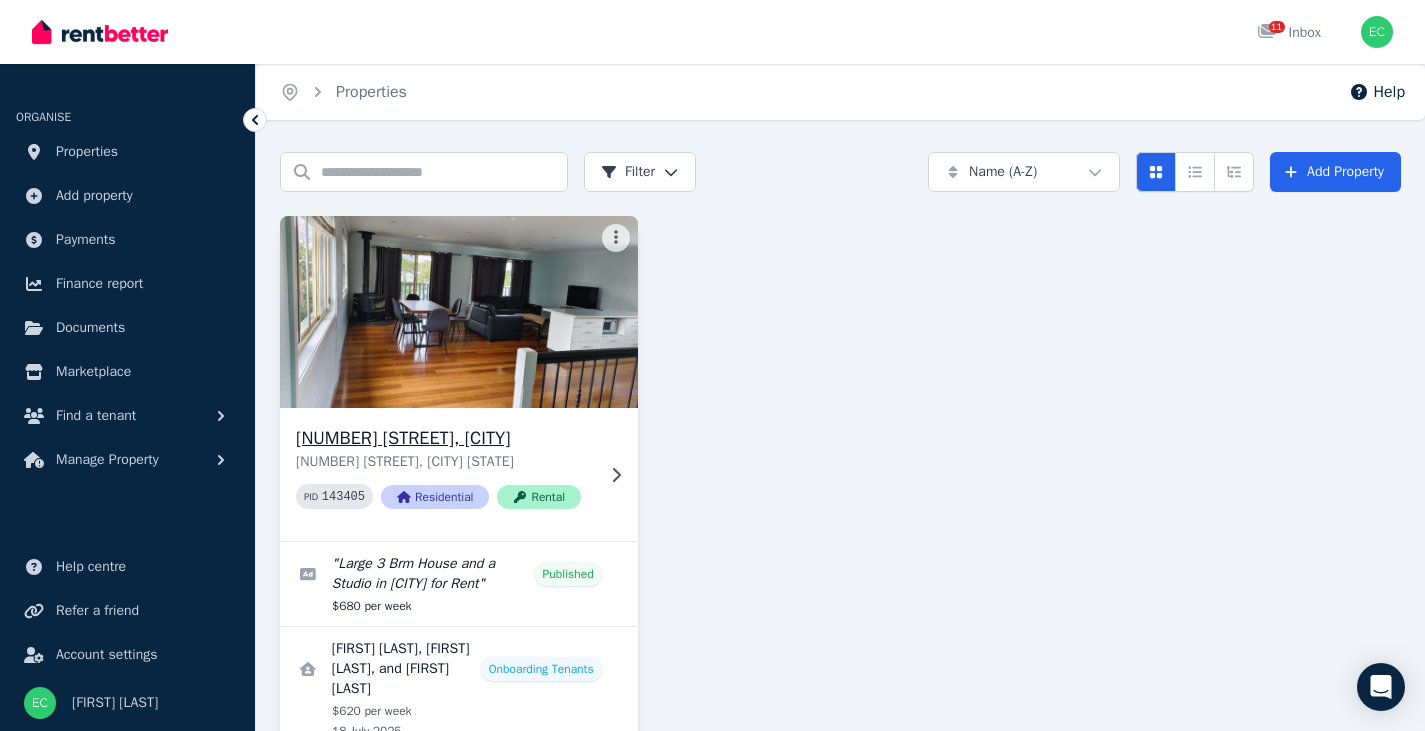 click on "[NUMBER] [STREET], [CITY]" at bounding box center [445, 438] 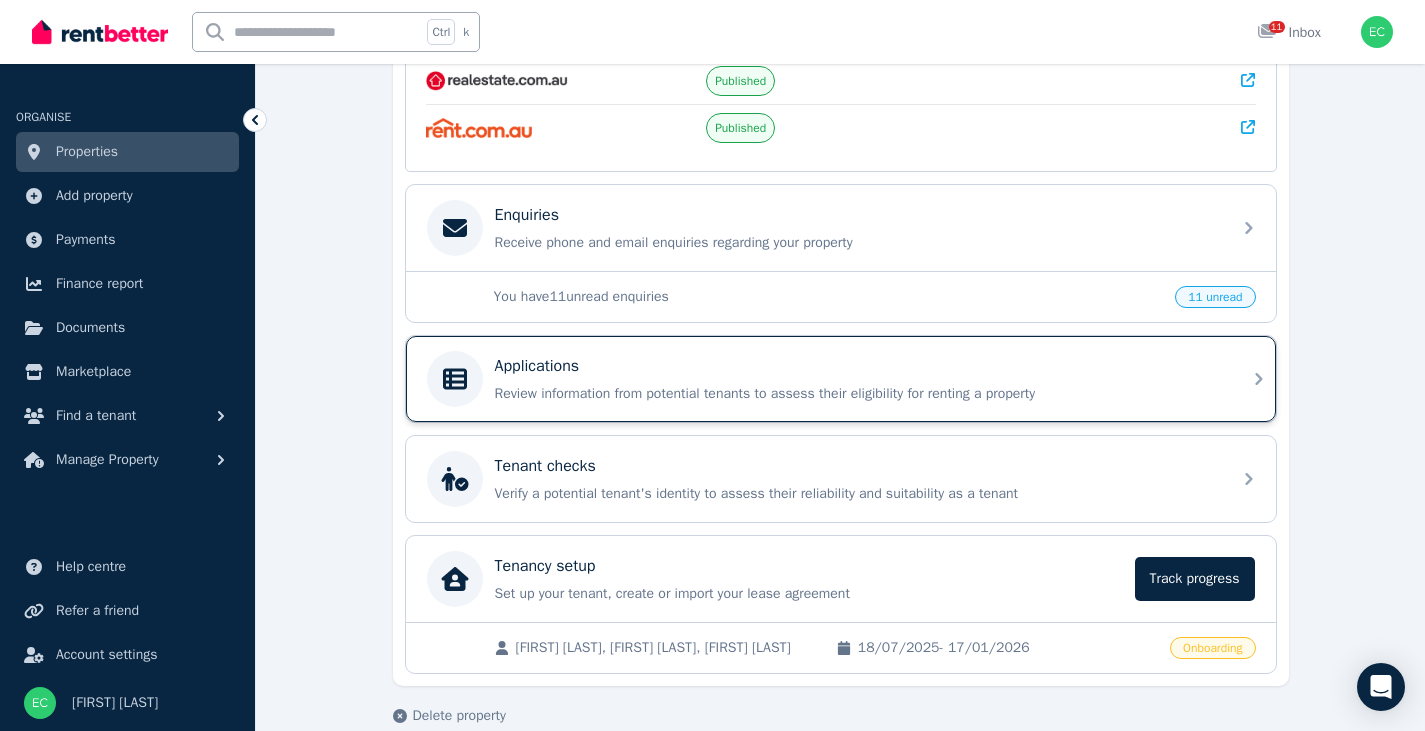 scroll, scrollTop: 563, scrollLeft: 0, axis: vertical 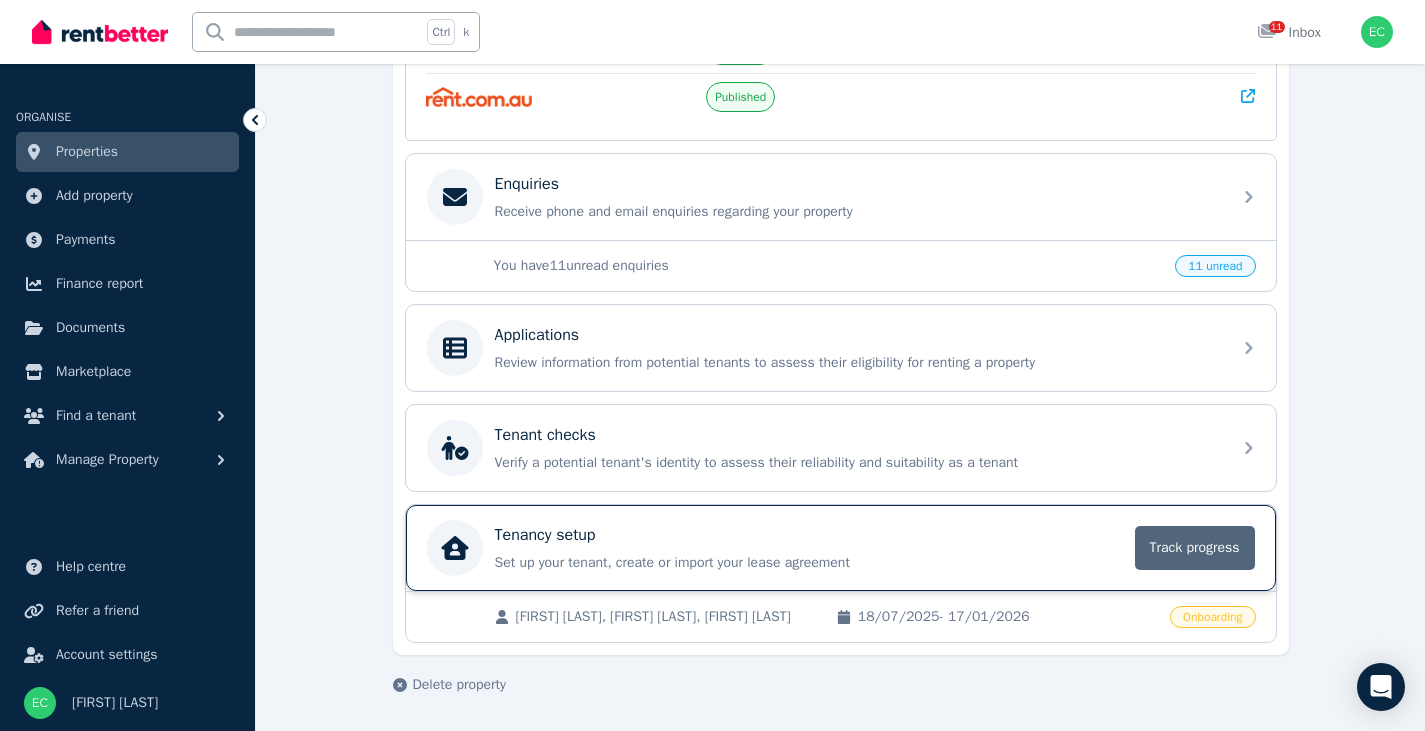 click on "Track progress" at bounding box center [1195, 548] 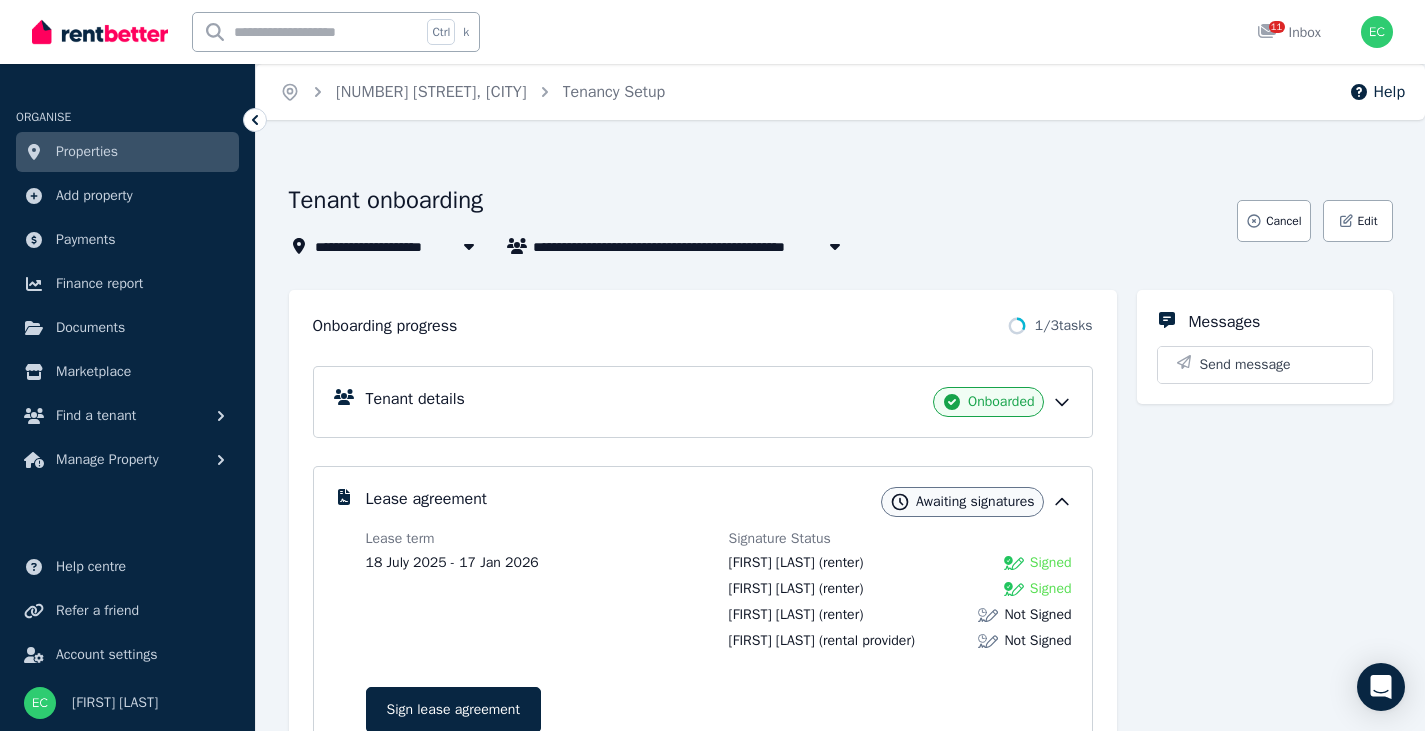scroll, scrollTop: 0, scrollLeft: 0, axis: both 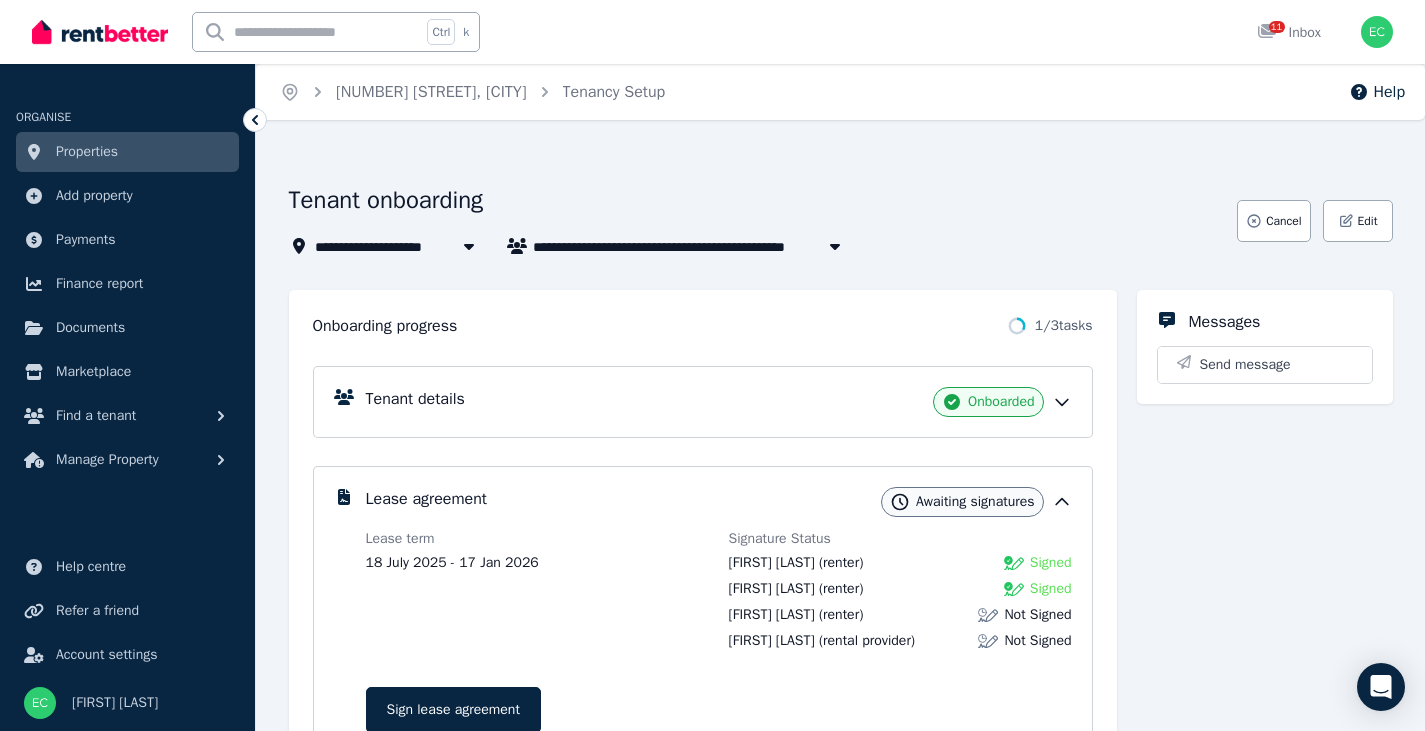 click 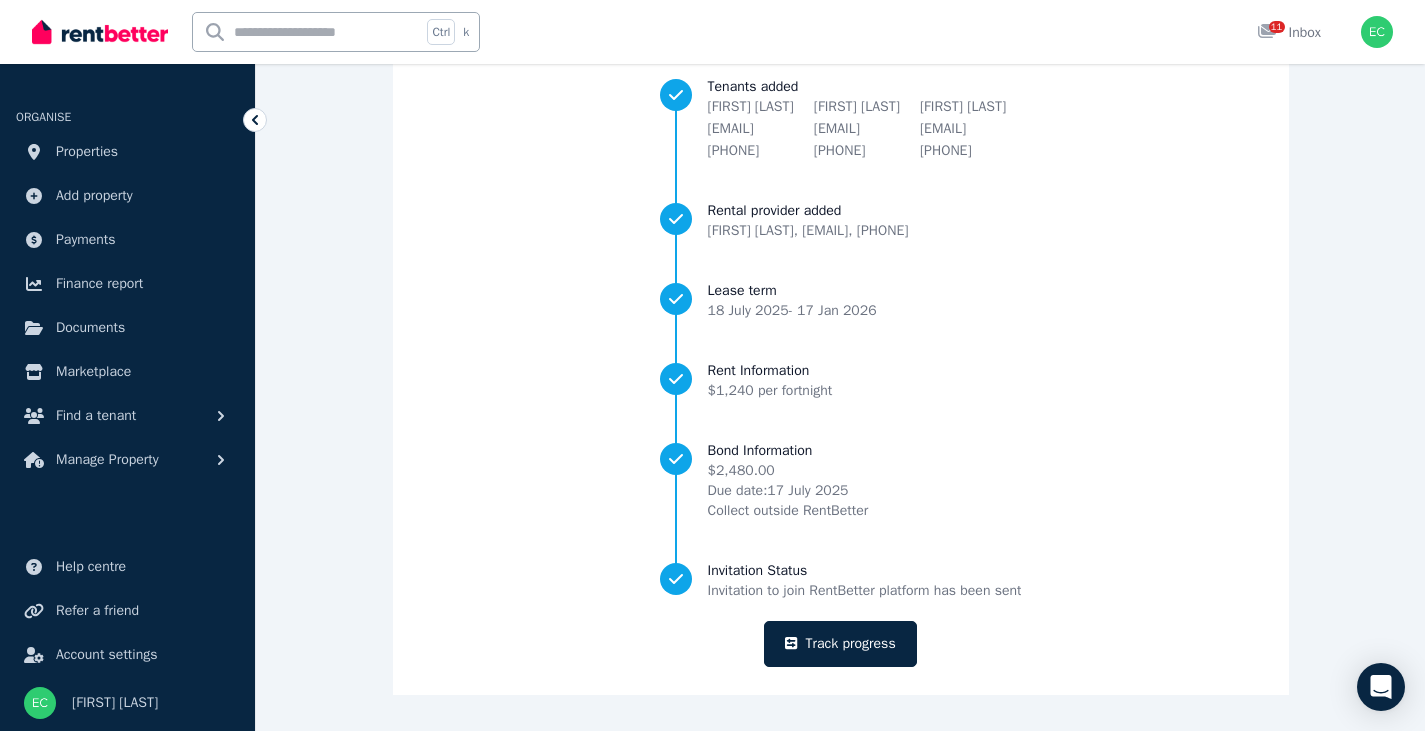 scroll, scrollTop: 0, scrollLeft: 0, axis: both 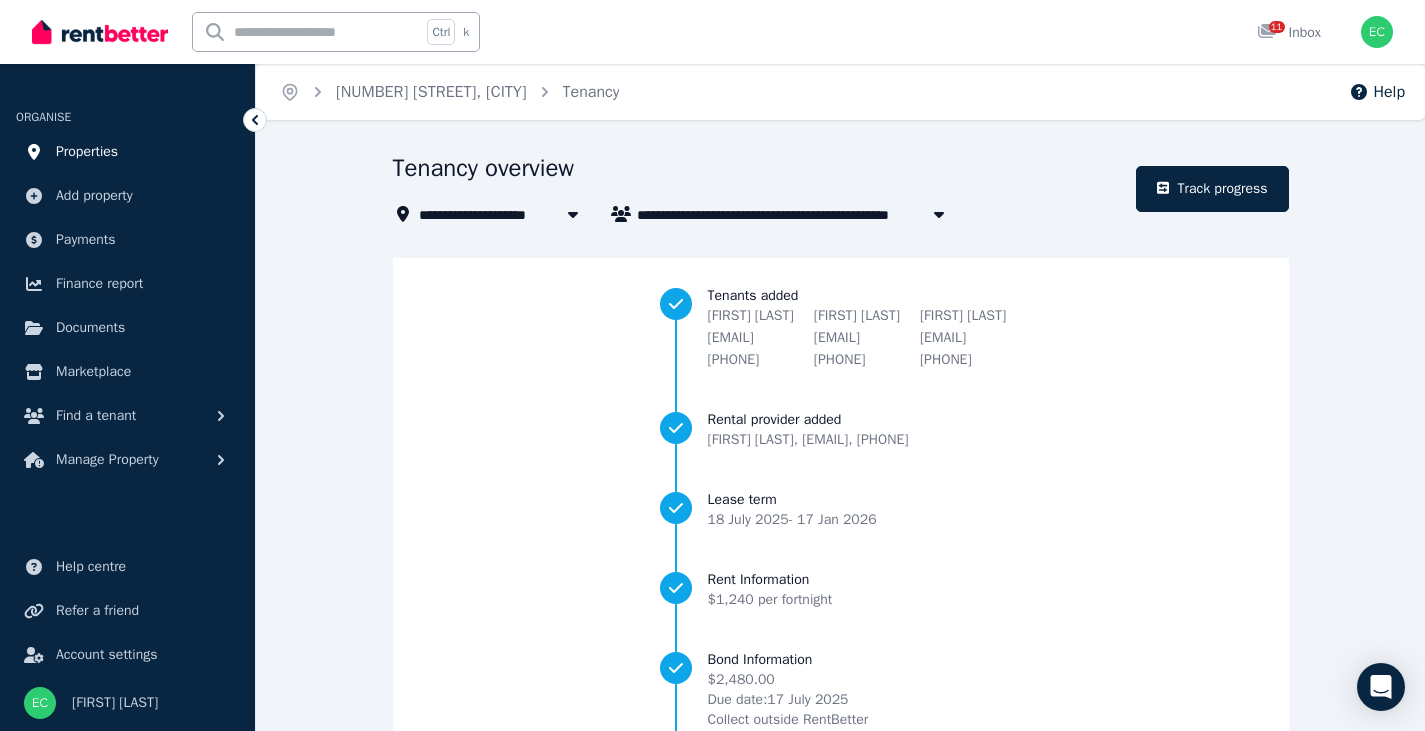 click on "Properties" at bounding box center (87, 152) 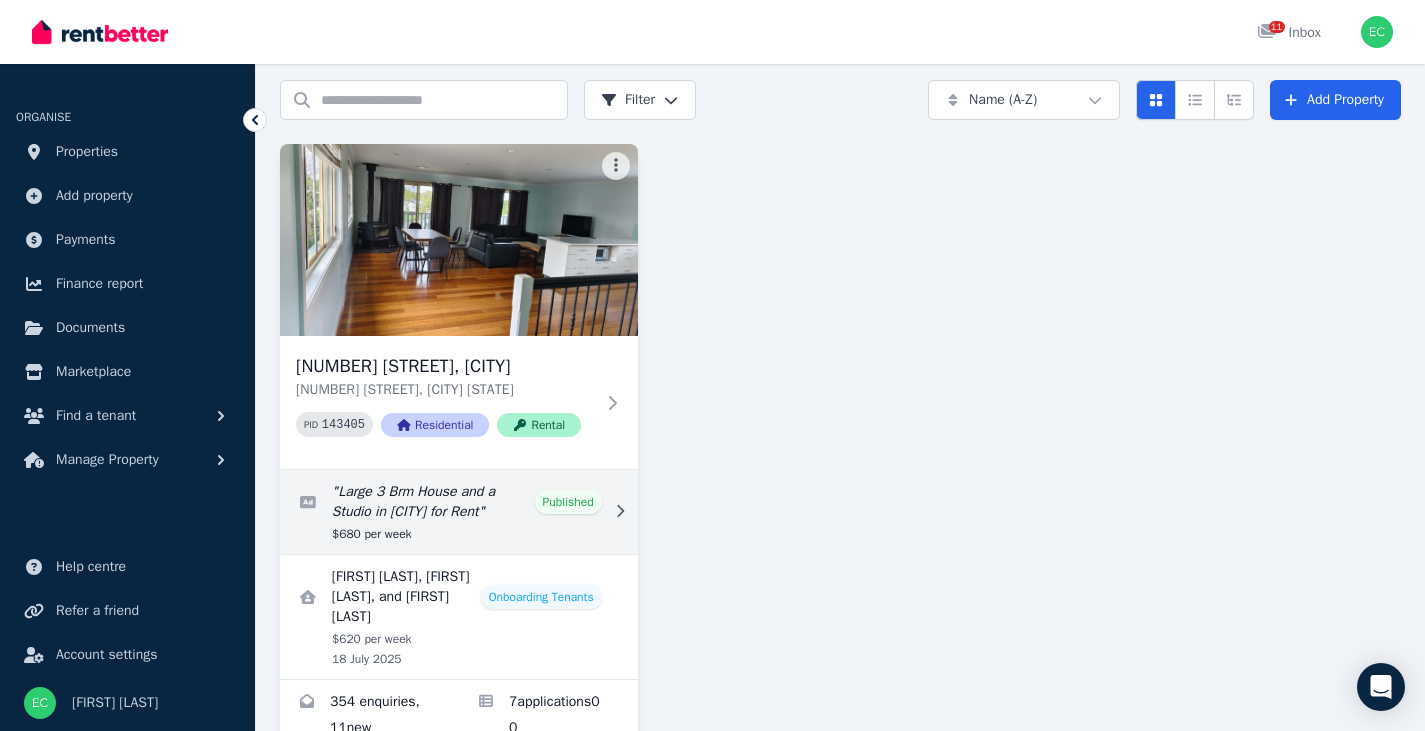 scroll, scrollTop: 0, scrollLeft: 0, axis: both 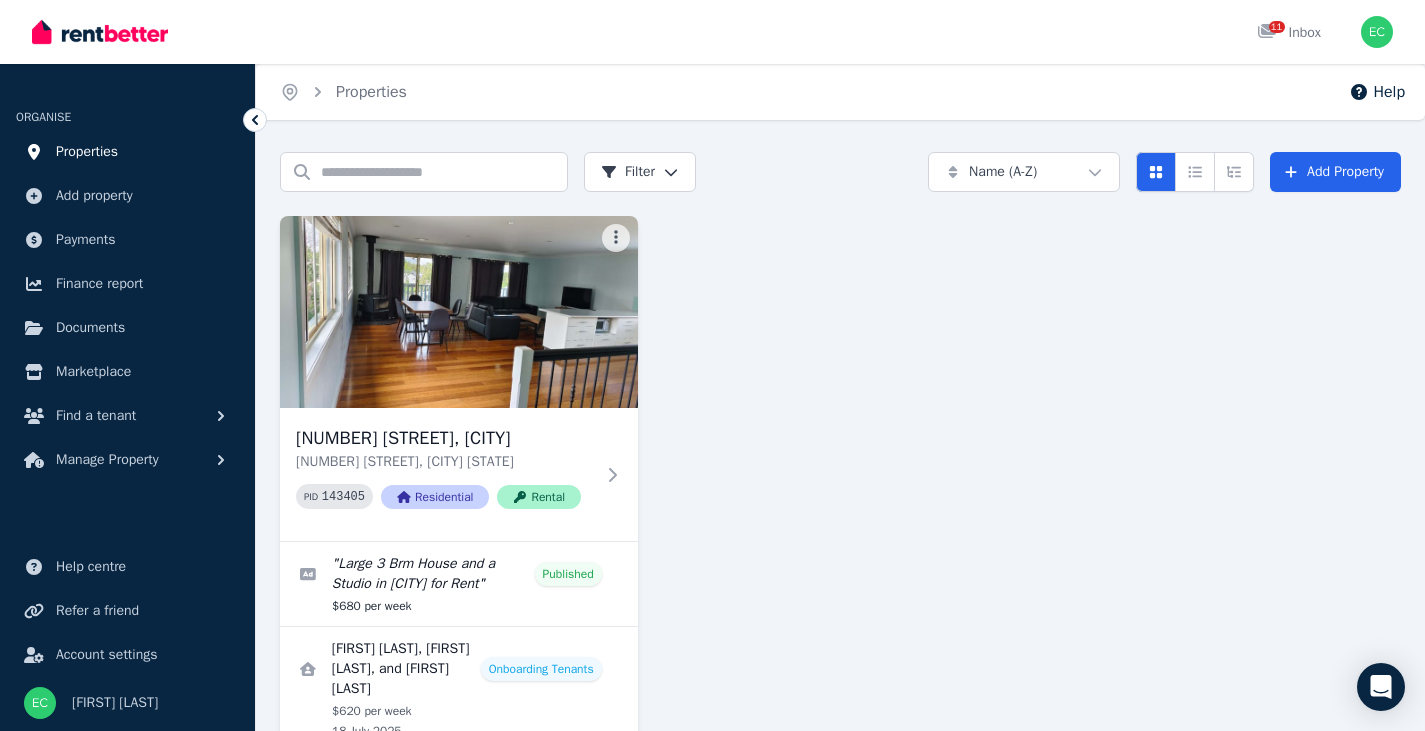 click on "Properties" at bounding box center (87, 152) 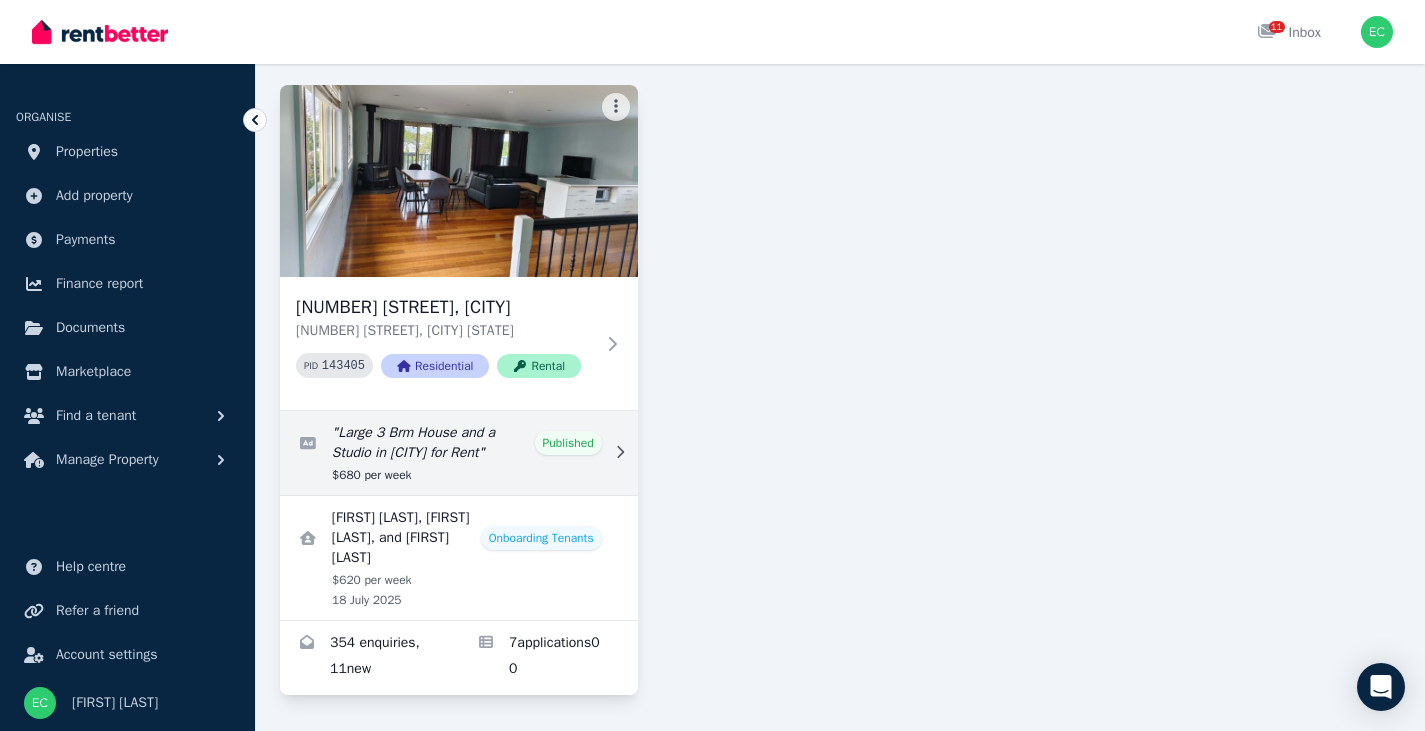 scroll, scrollTop: 151, scrollLeft: 0, axis: vertical 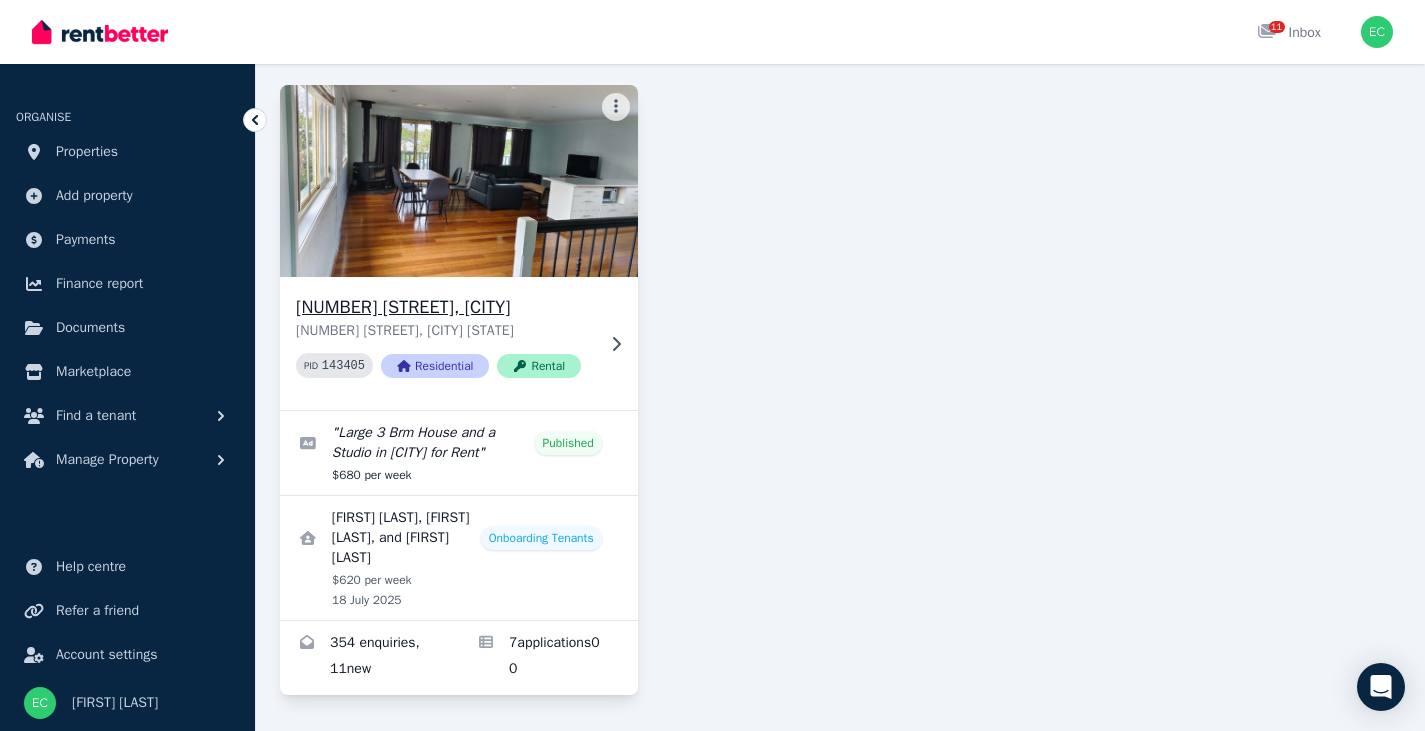 click on "[NUMBER] [STREET], [CITY] [STATE] [POSTAL_CODE] PID   143405 Residential Rental" at bounding box center (445, 343) 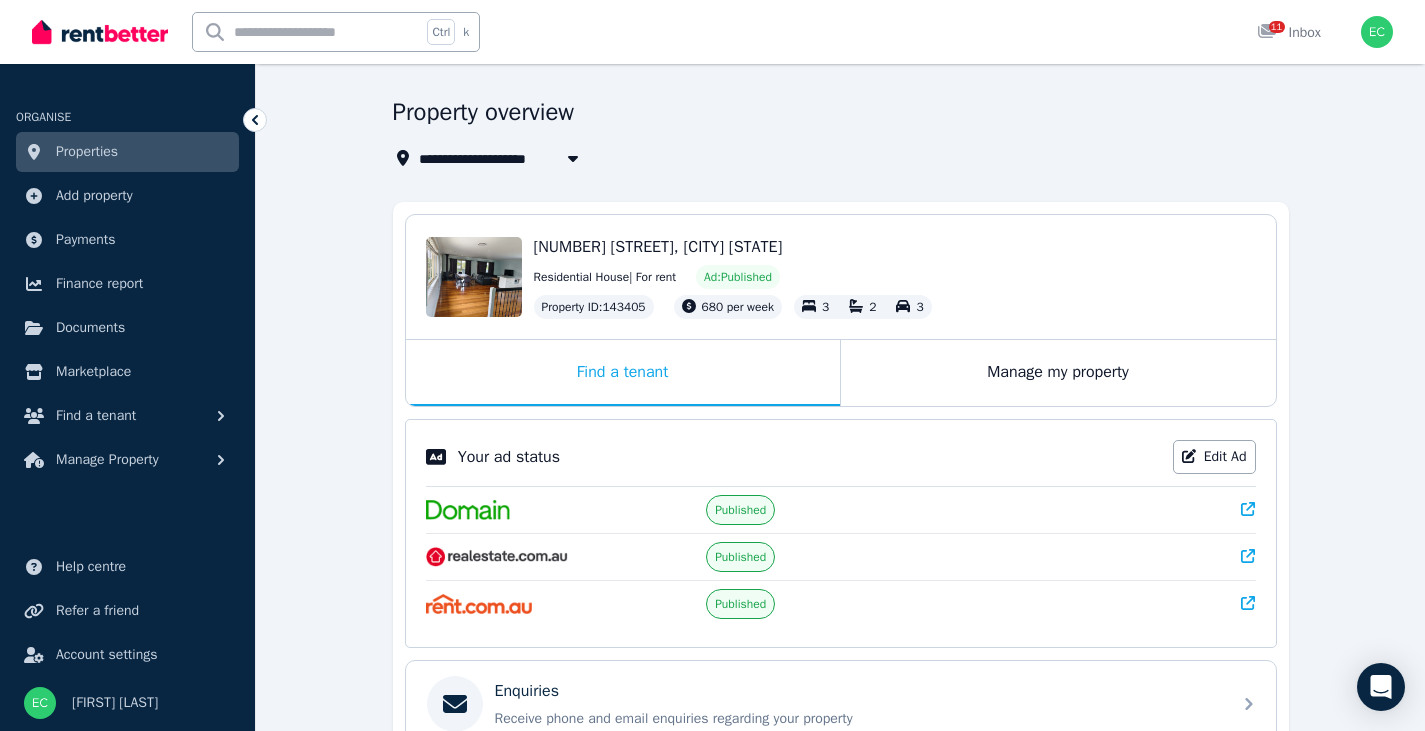 scroll, scrollTop: 100, scrollLeft: 0, axis: vertical 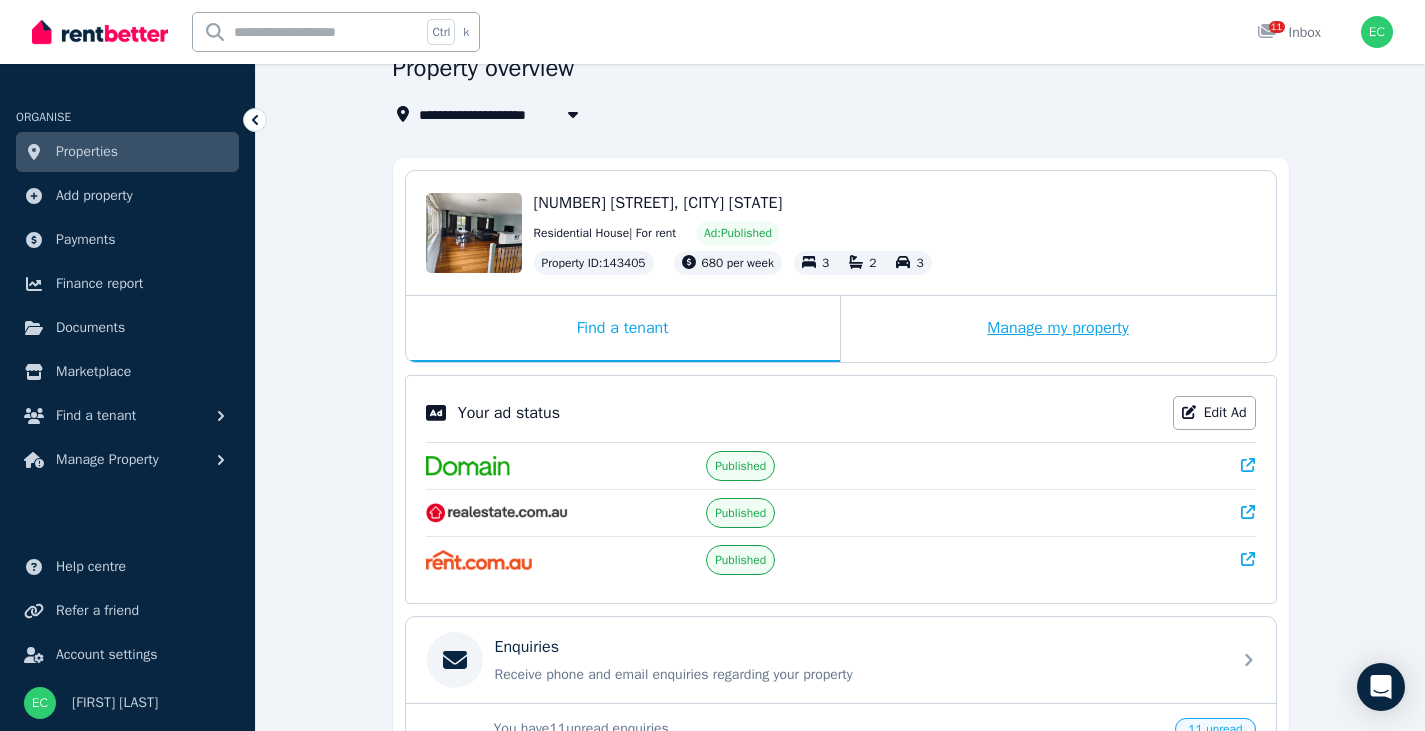 click on "Manage my property" at bounding box center [1058, 329] 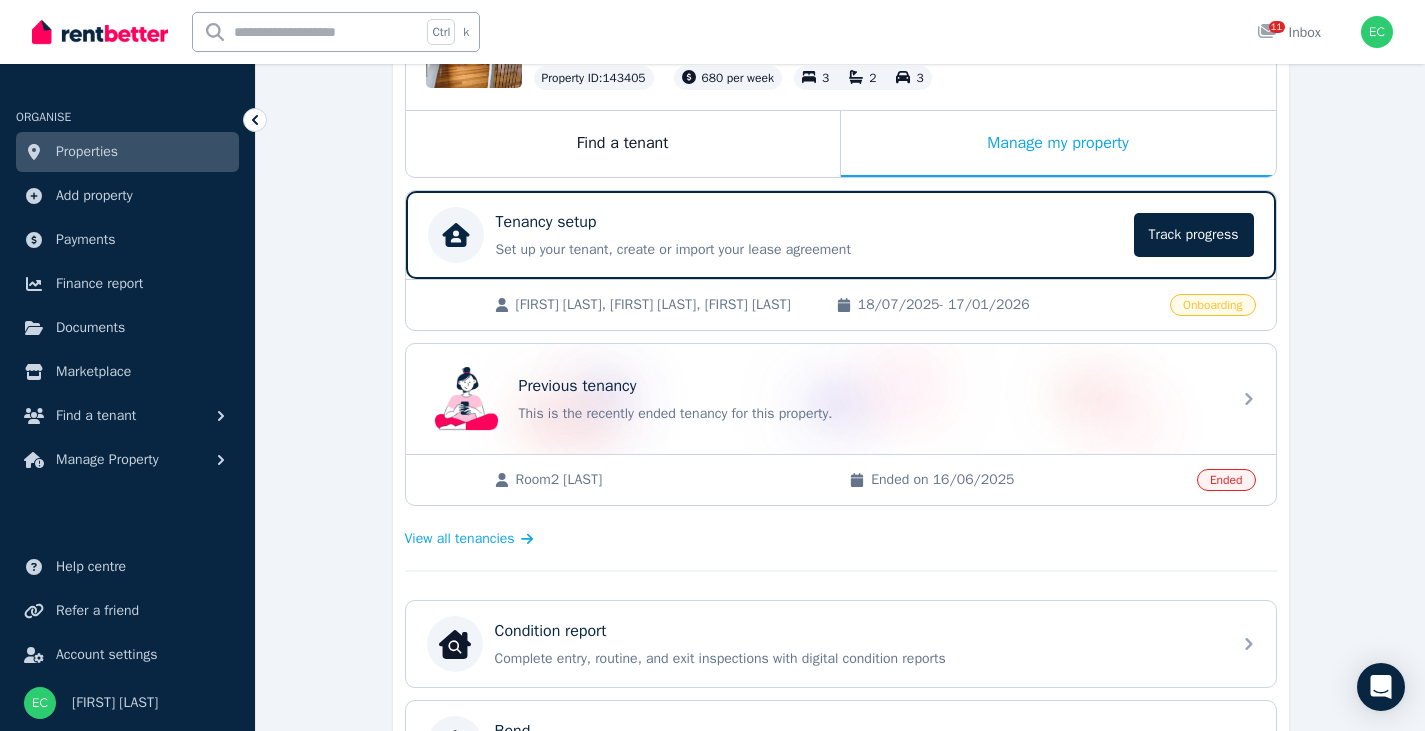 scroll, scrollTop: 0, scrollLeft: 0, axis: both 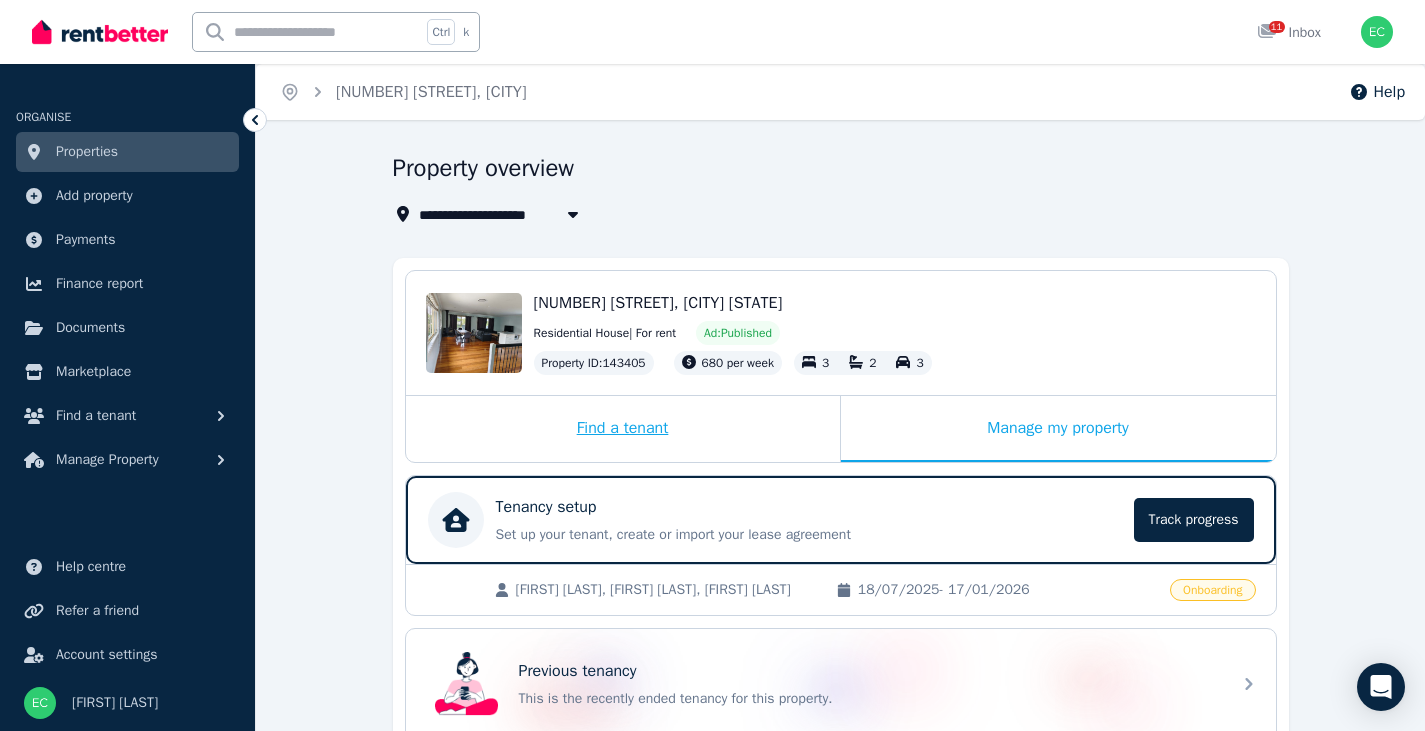 click on "Find a tenant" at bounding box center (623, 429) 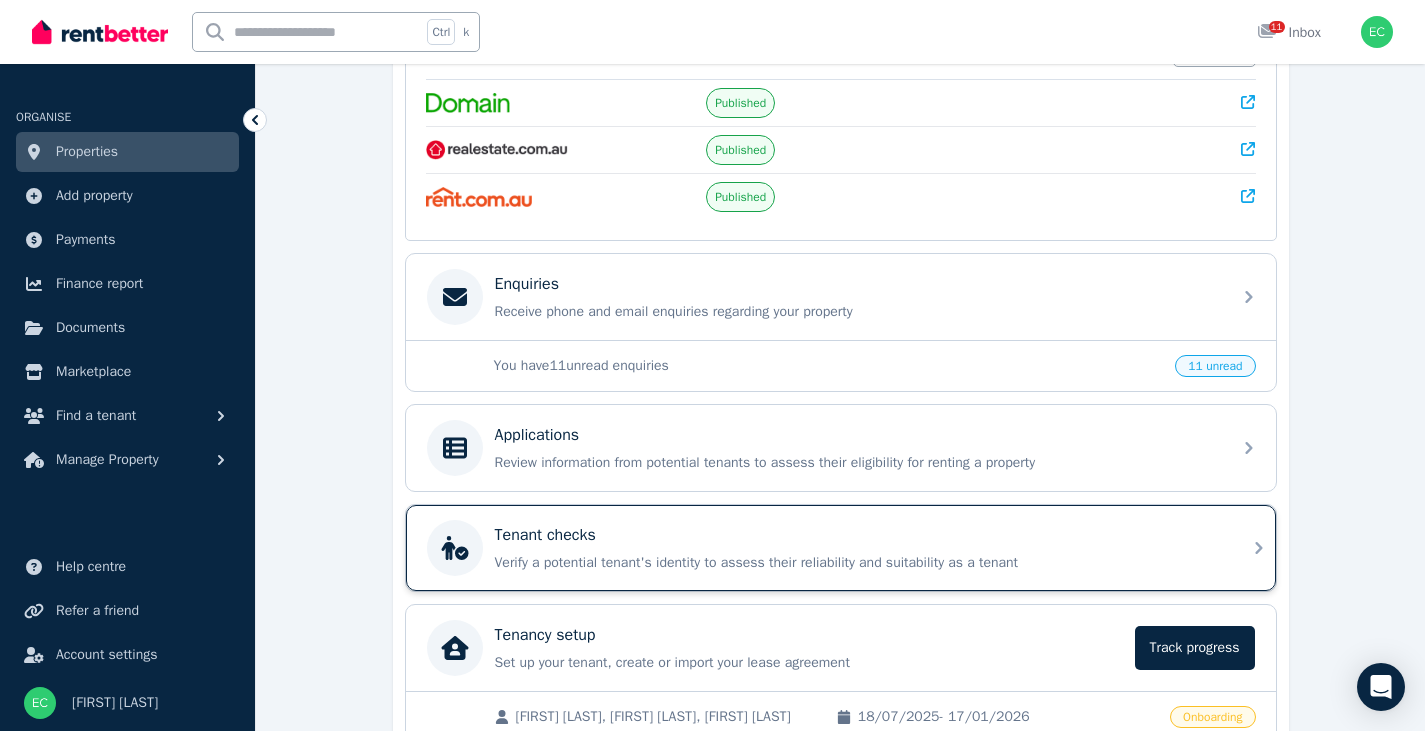 scroll, scrollTop: 500, scrollLeft: 0, axis: vertical 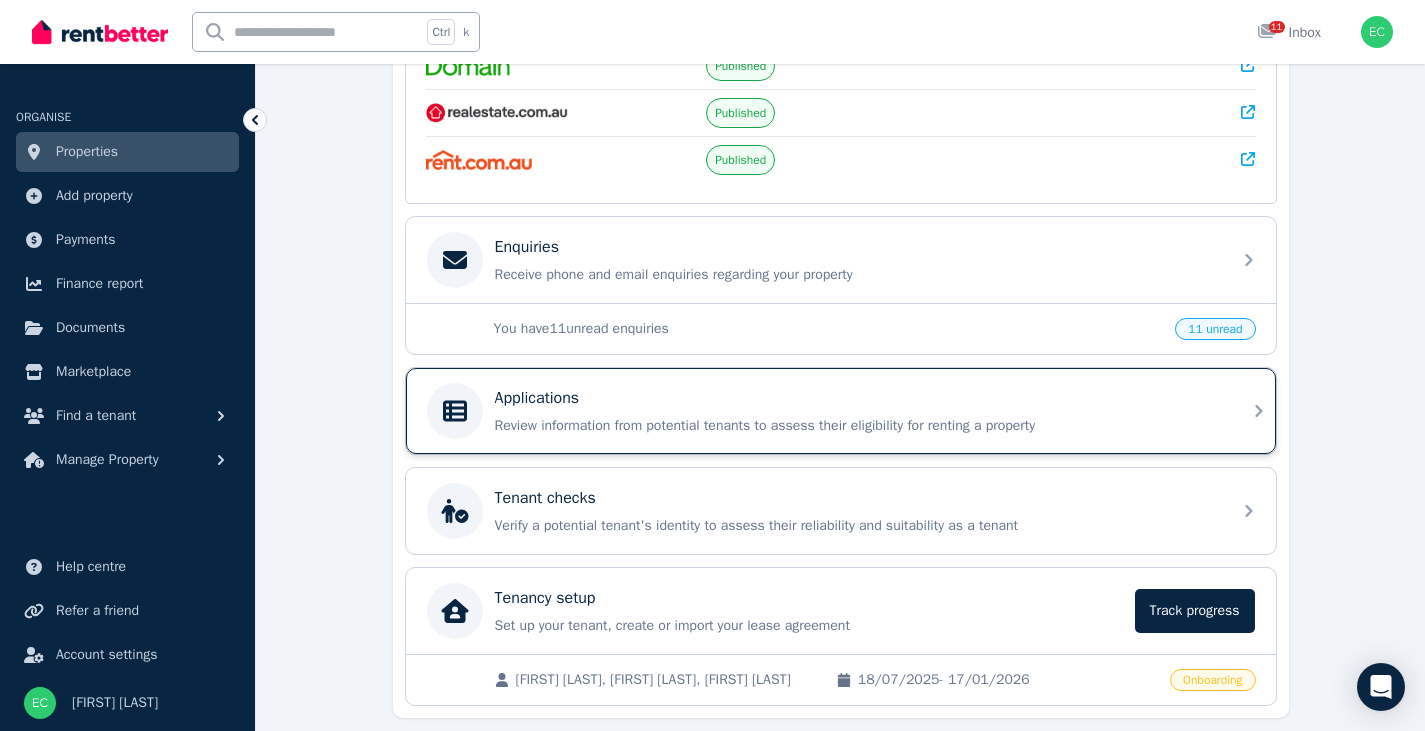 click on "Applications" at bounding box center [857, 398] 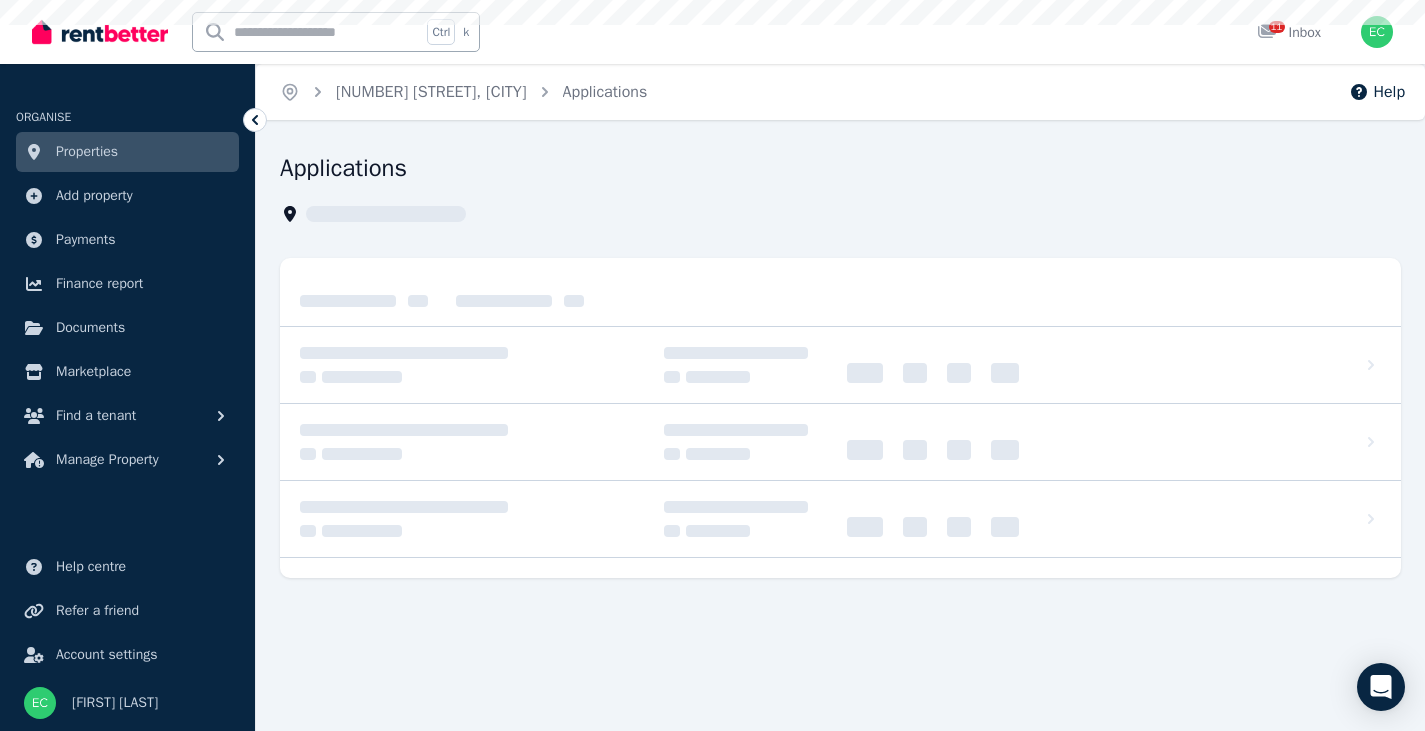 scroll, scrollTop: 0, scrollLeft: 0, axis: both 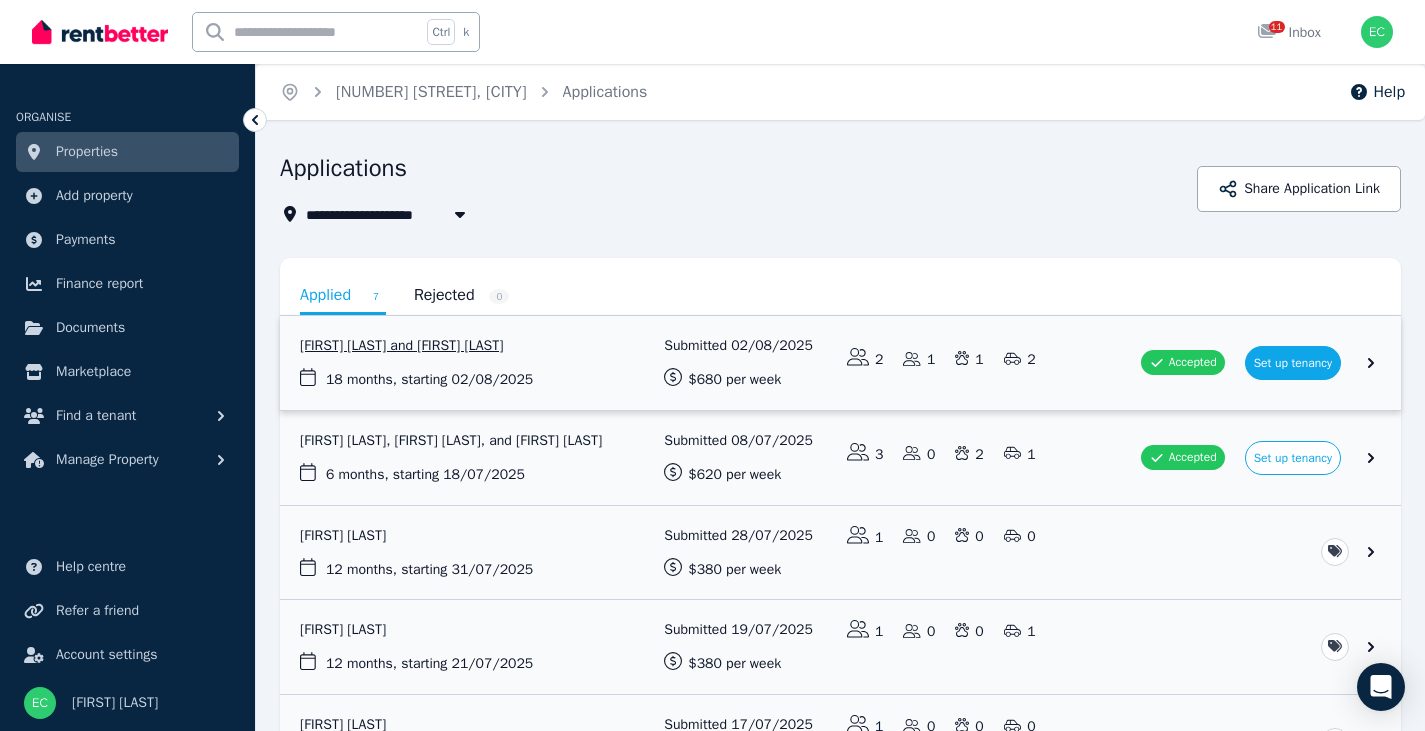 click at bounding box center [840, 363] 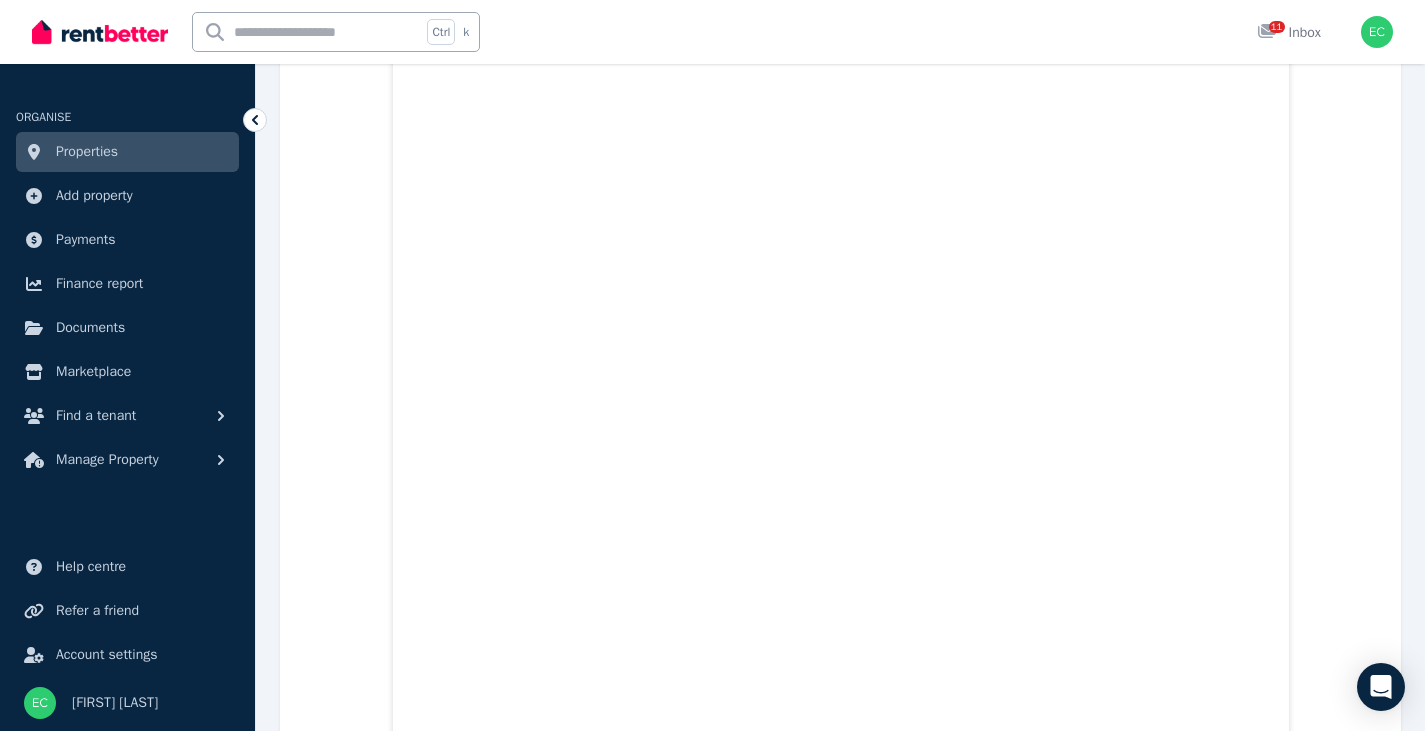 scroll, scrollTop: 2212, scrollLeft: 0, axis: vertical 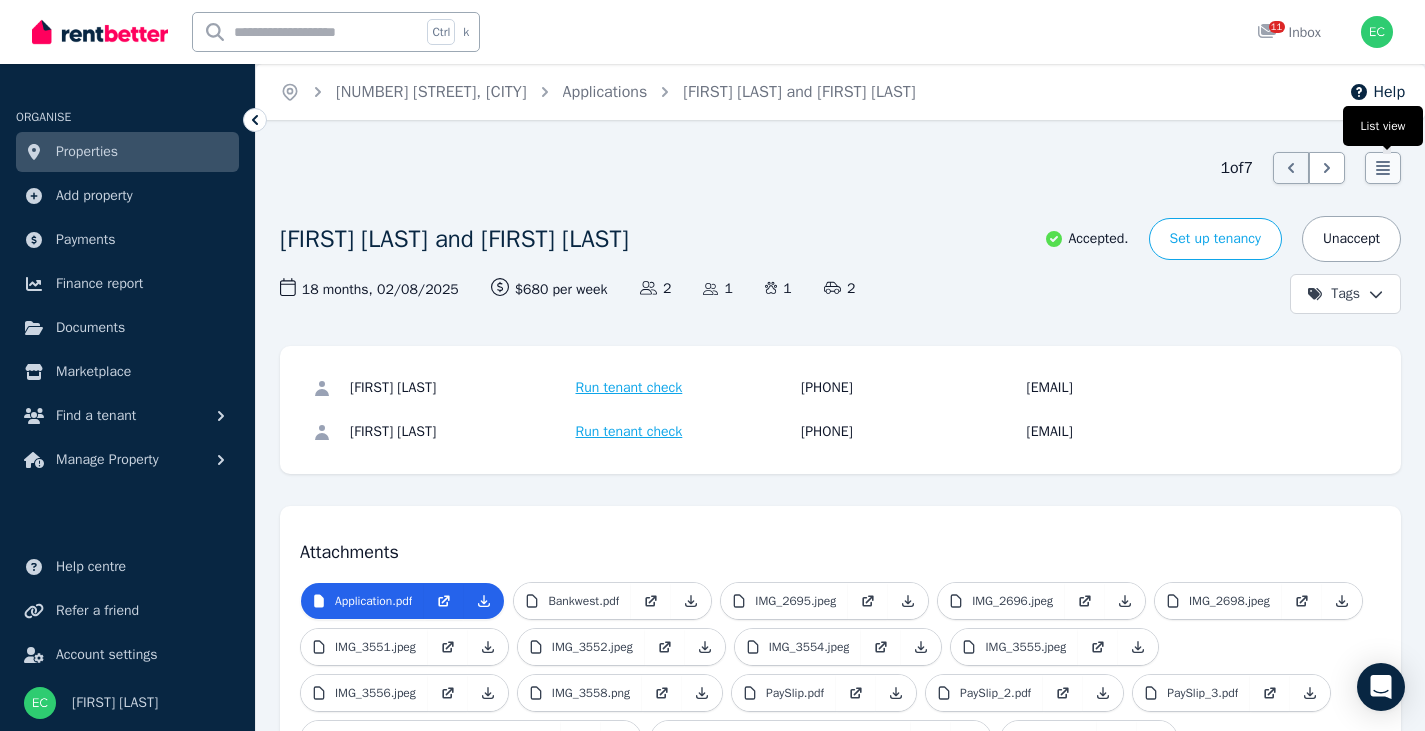 click at bounding box center (1383, 168) 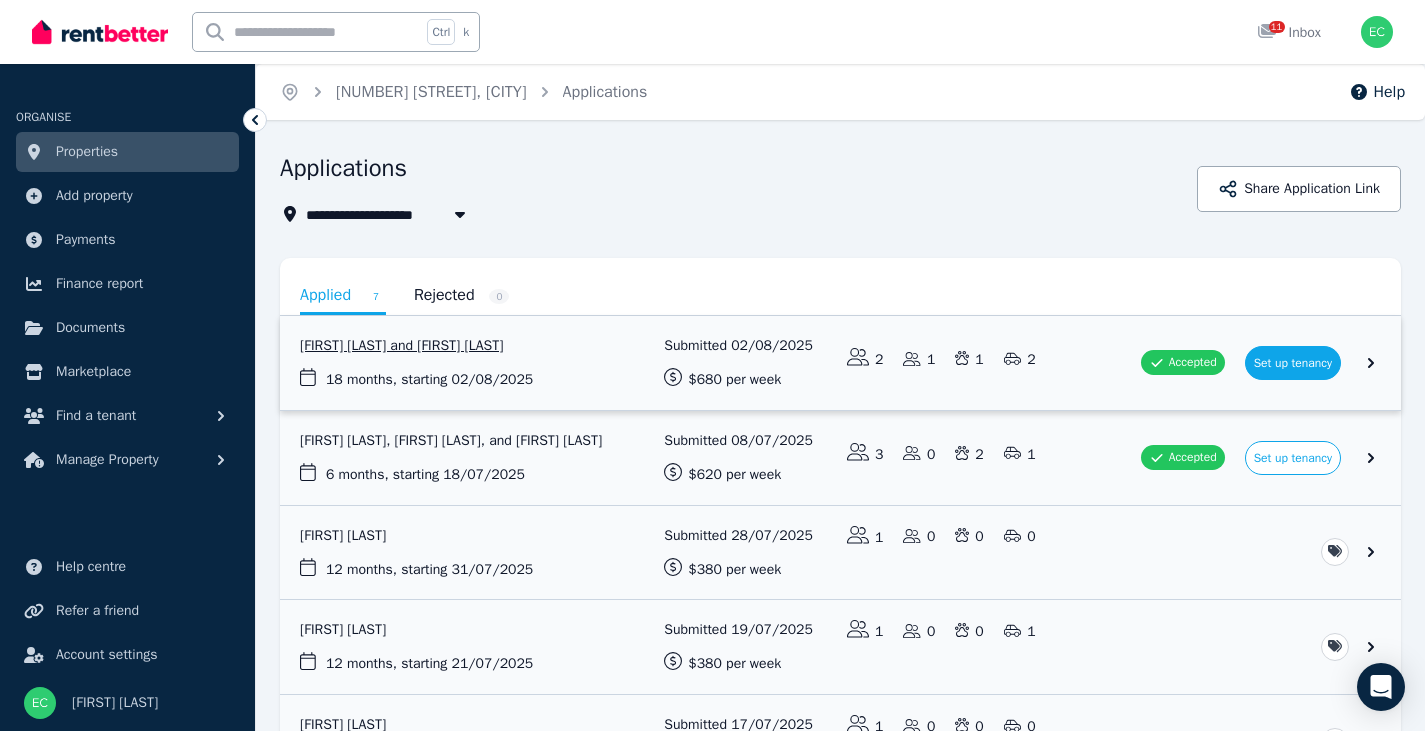 click at bounding box center (840, 363) 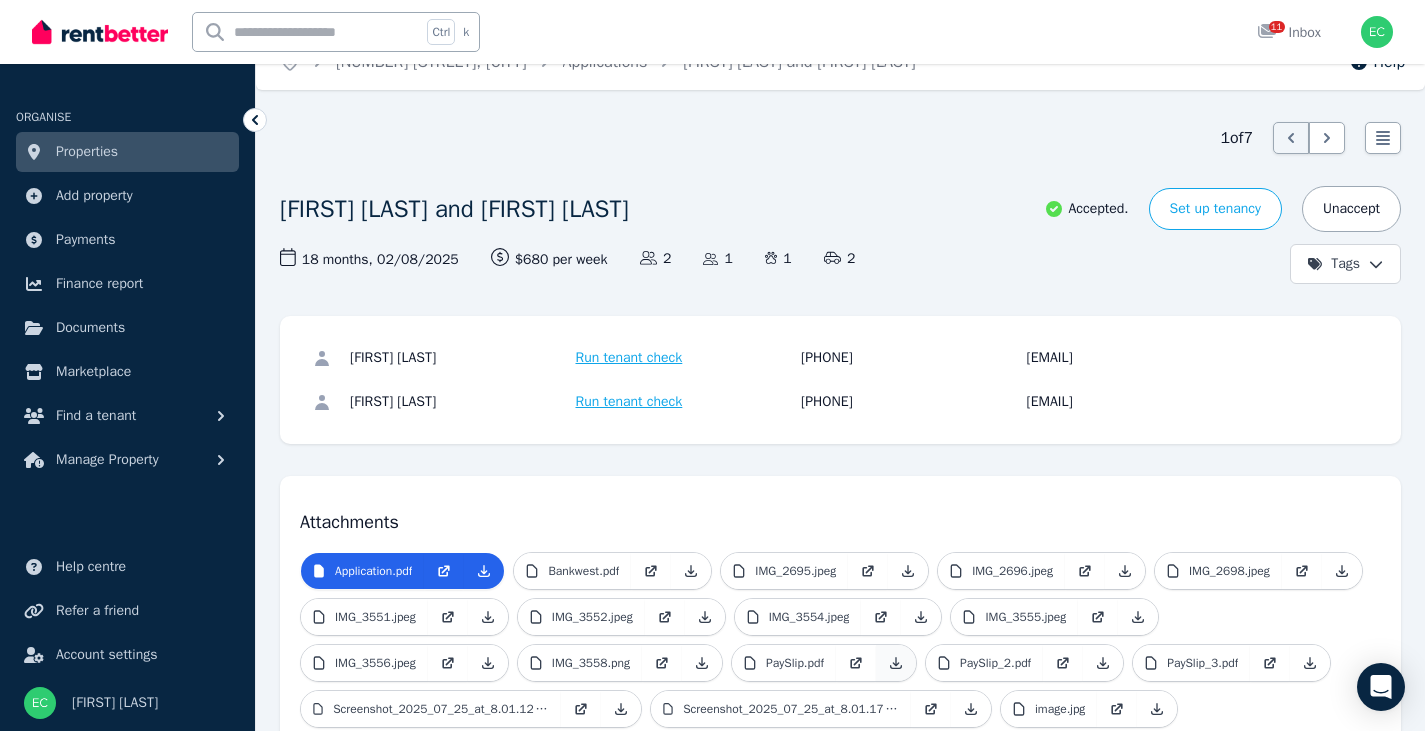 scroll, scrollTop: 12, scrollLeft: 0, axis: vertical 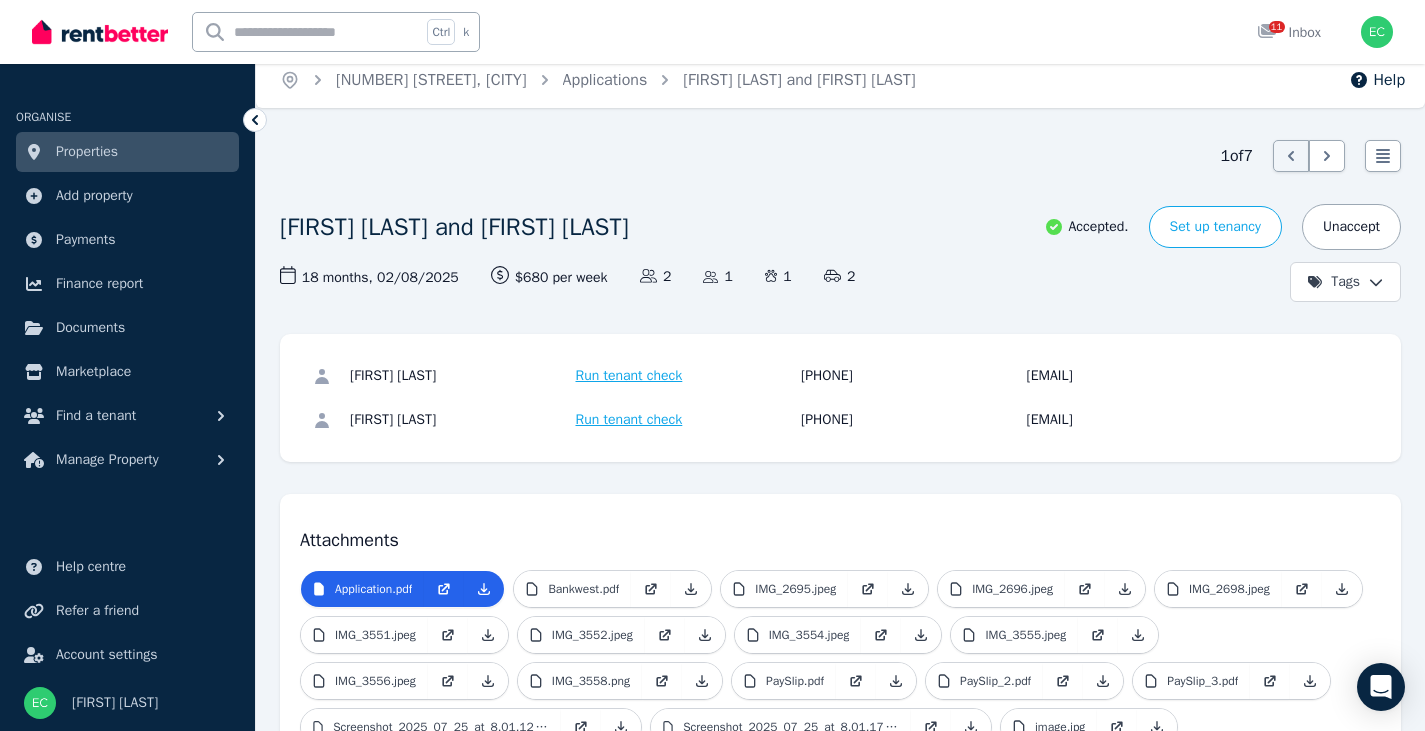 click on "Accepted." at bounding box center (1086, 227) 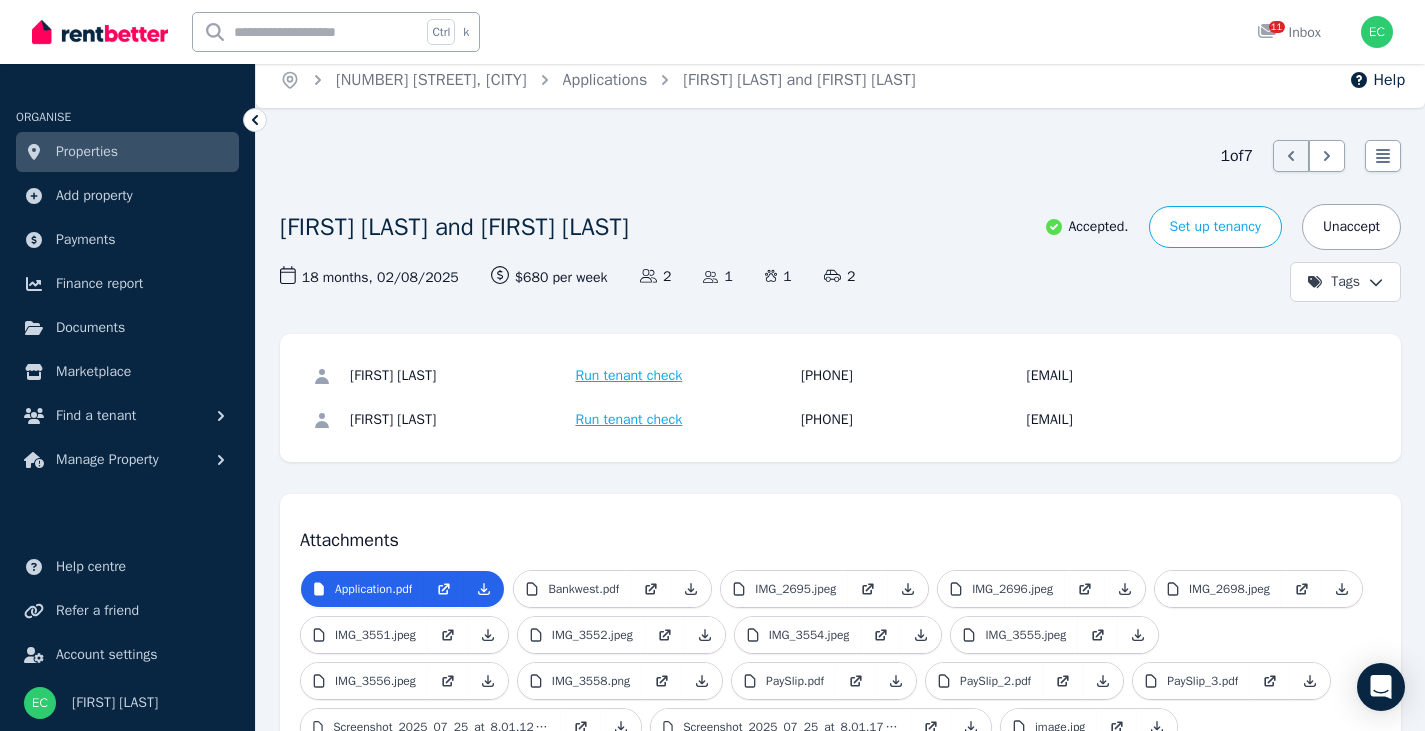 click on "[FIRST] [LAST] Run tenant check [PHONE] [EMAIL]" at bounding box center (840, 376) 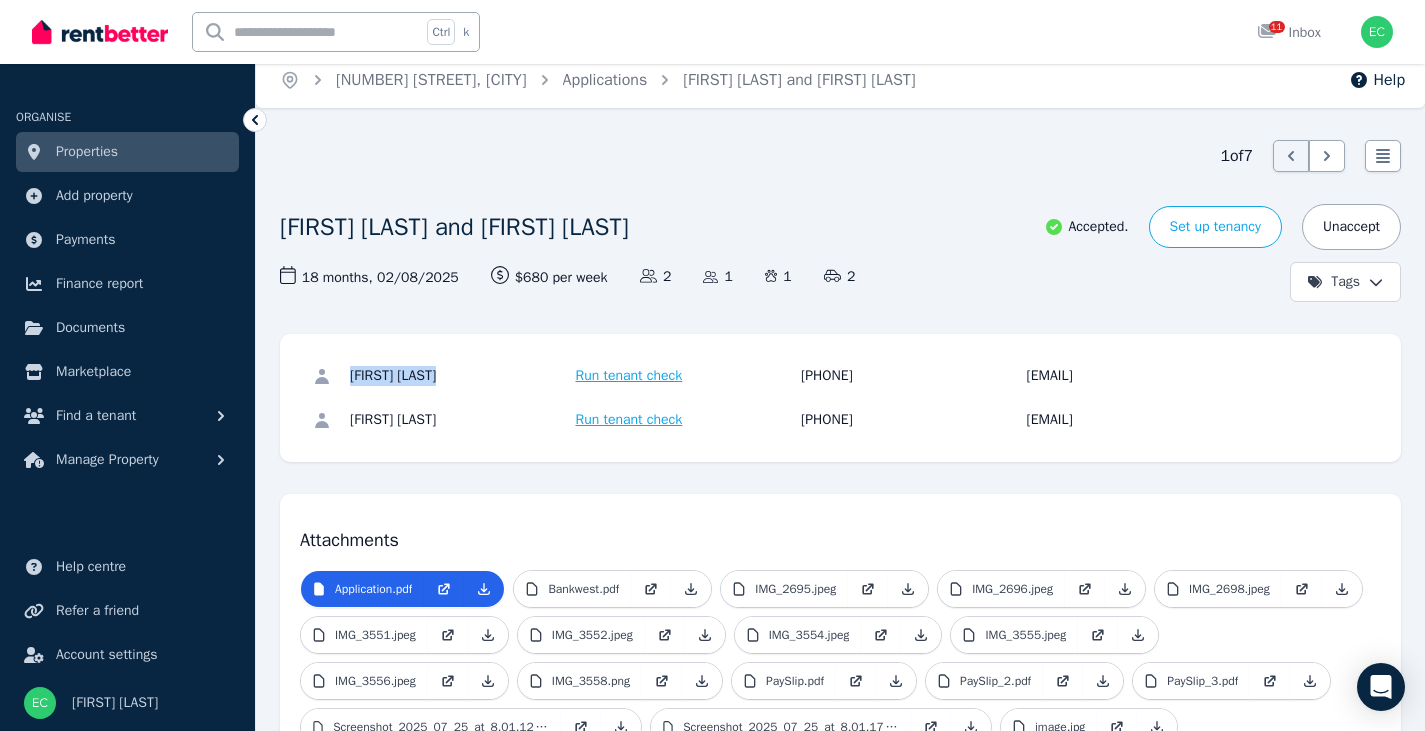 drag, startPoint x: 454, startPoint y: 364, endPoint x: 345, endPoint y: 374, distance: 109.457756 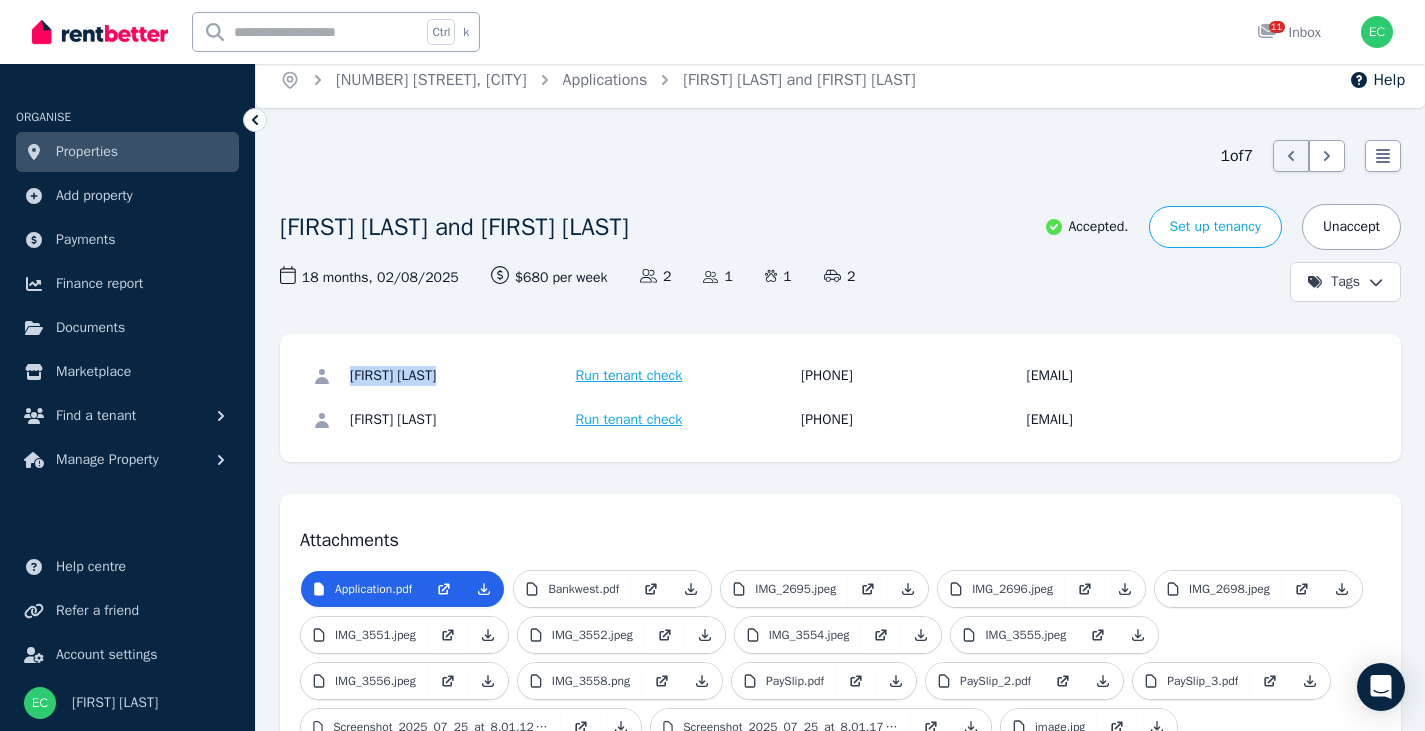 click on "[FIRST] [LAST] Run tenant check [PHONE] [EMAIL]" at bounding box center [840, 376] 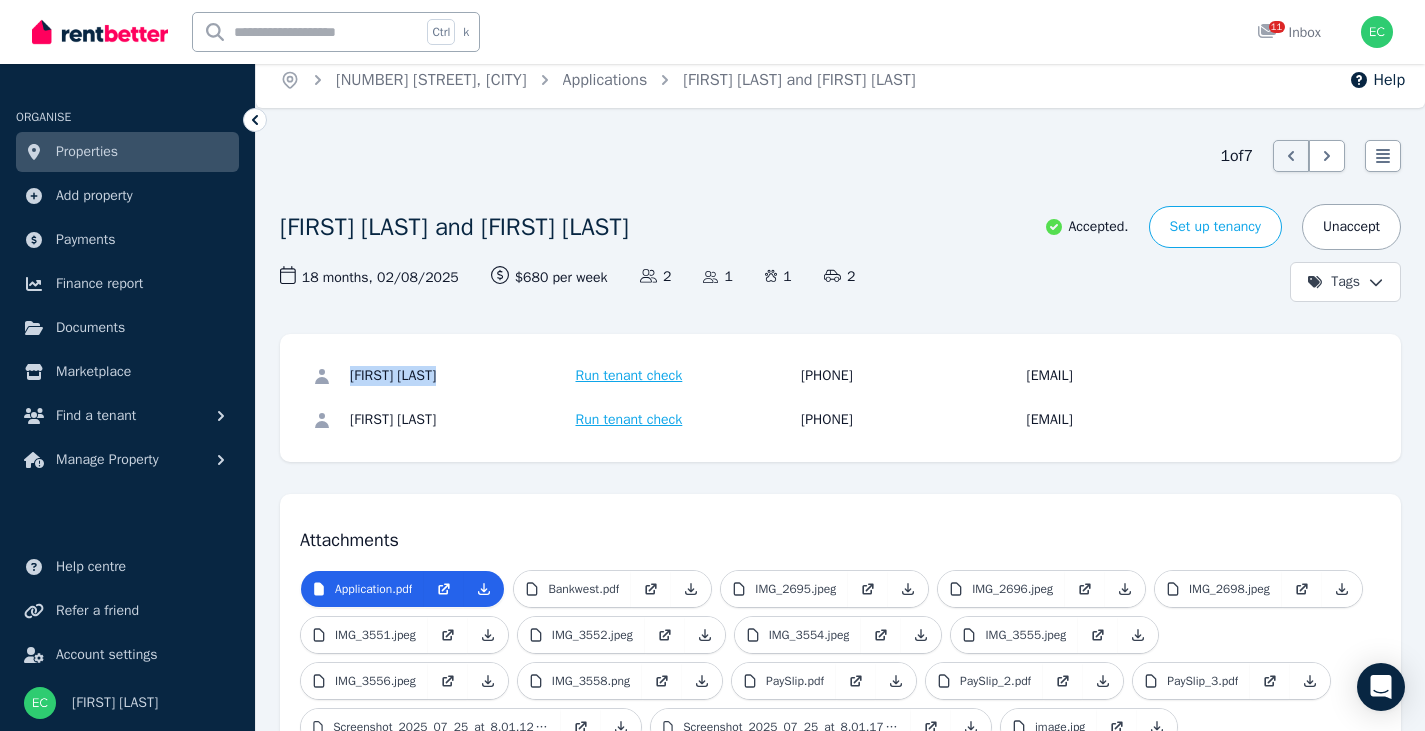 copy on "[FIRST] [LAST]" 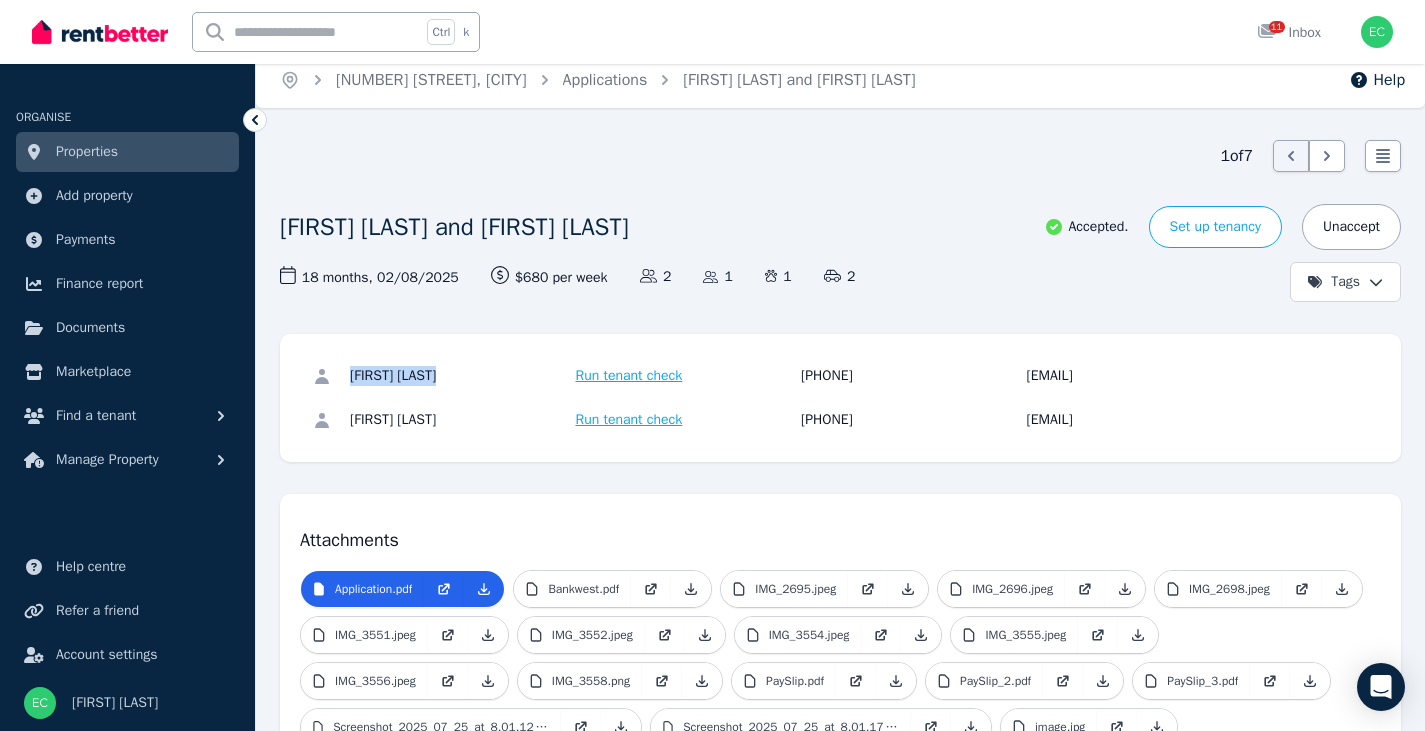 click on "[FIRST] [LAST] Run tenant check [PHONE] [EMAIL]" at bounding box center (840, 420) 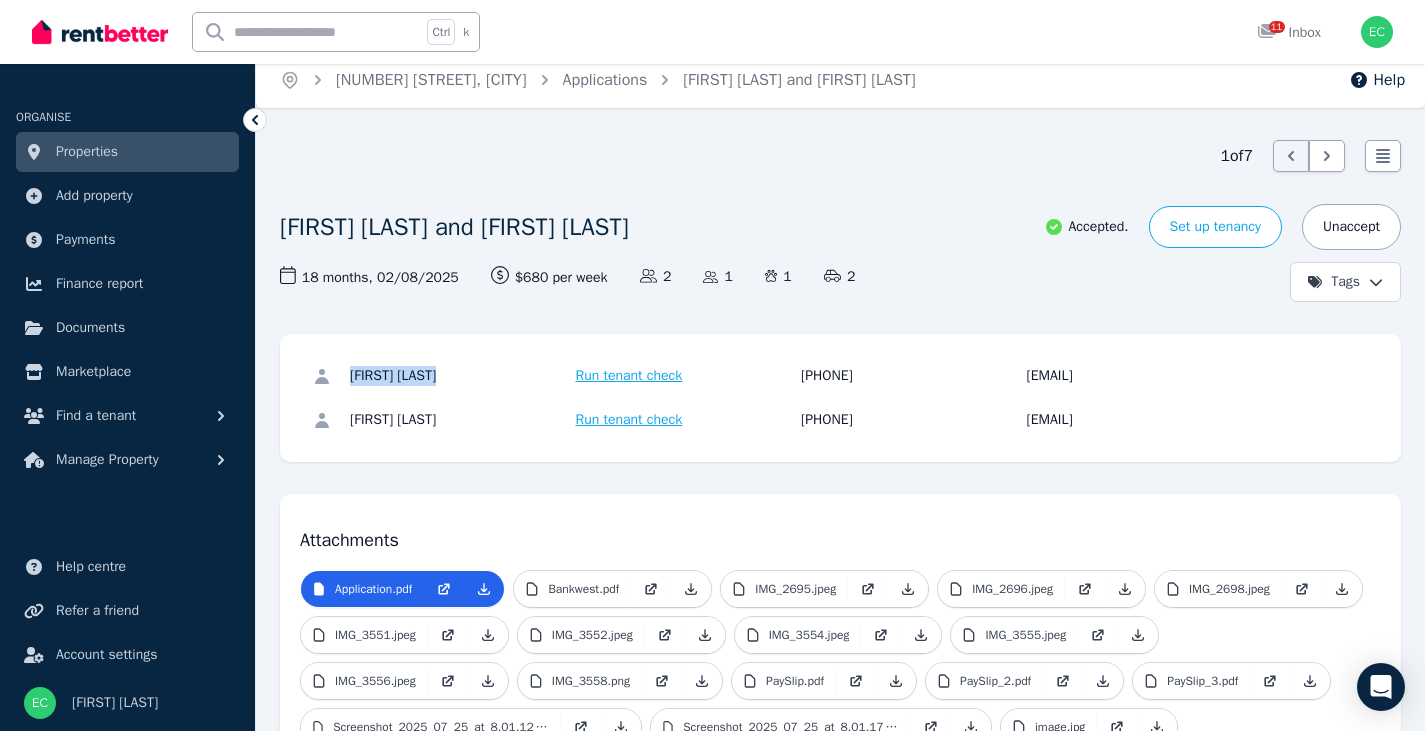 drag, startPoint x: 1030, startPoint y: 373, endPoint x: 1241, endPoint y: 386, distance: 211.4001 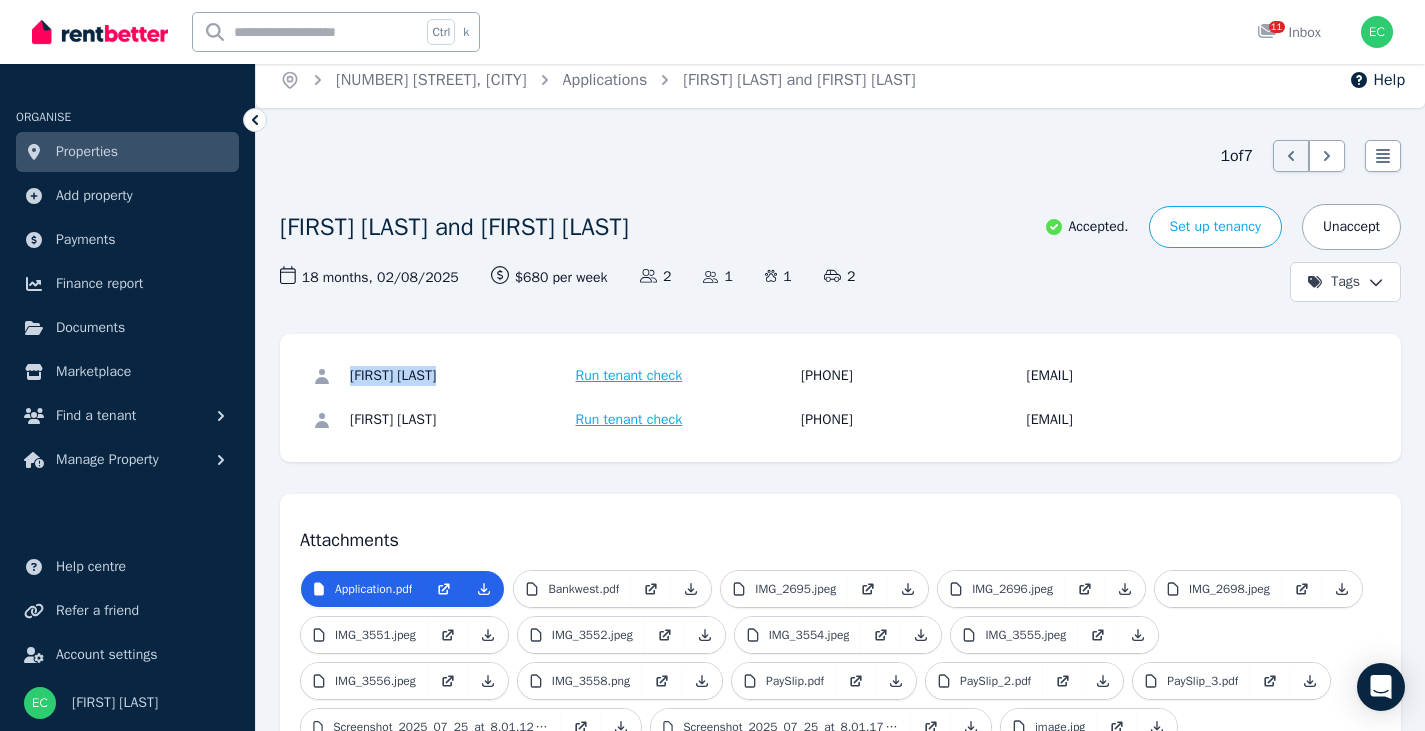 click on "[FIRST] [LAST] Run tenant check [PHONE] [EMAIL]" at bounding box center [840, 376] 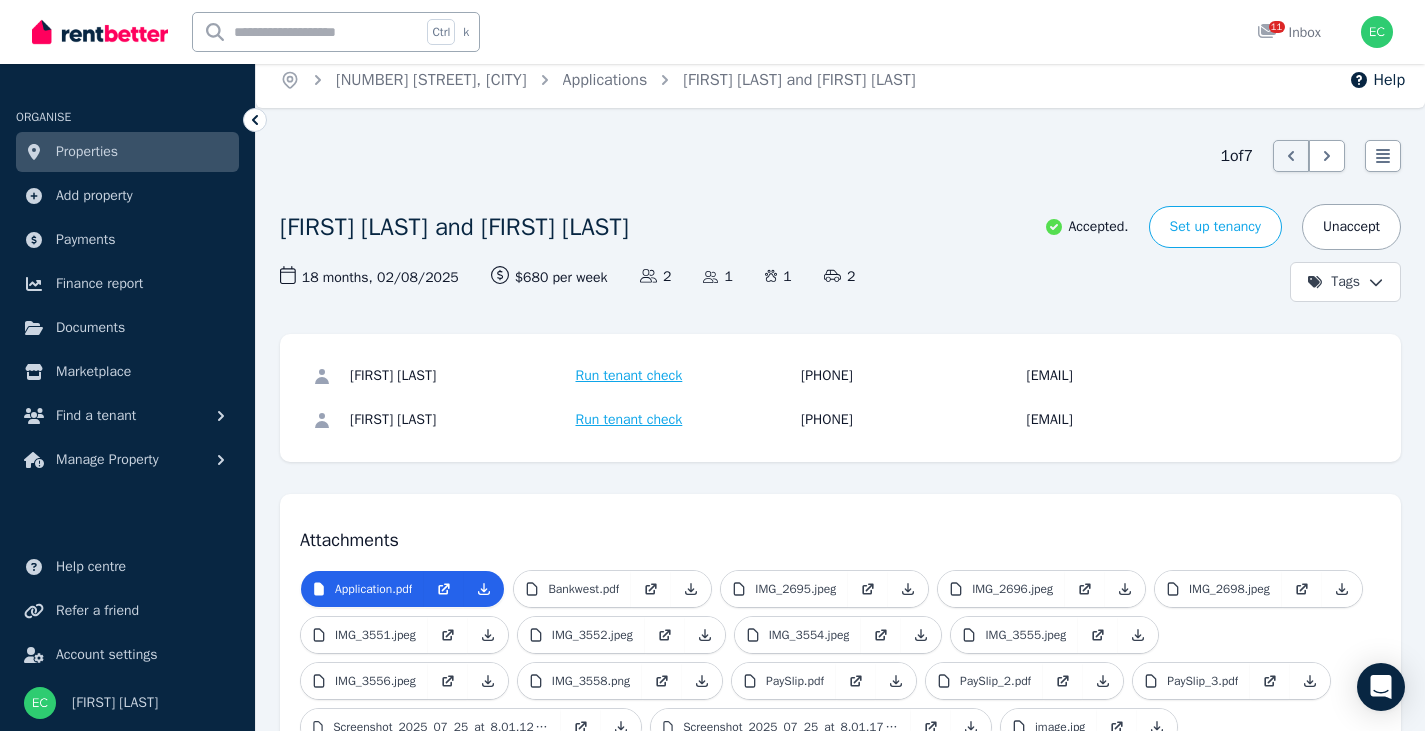 click on "[FIRST] [LAST] Run tenant check [PHONE] [EMAIL]" at bounding box center (840, 376) 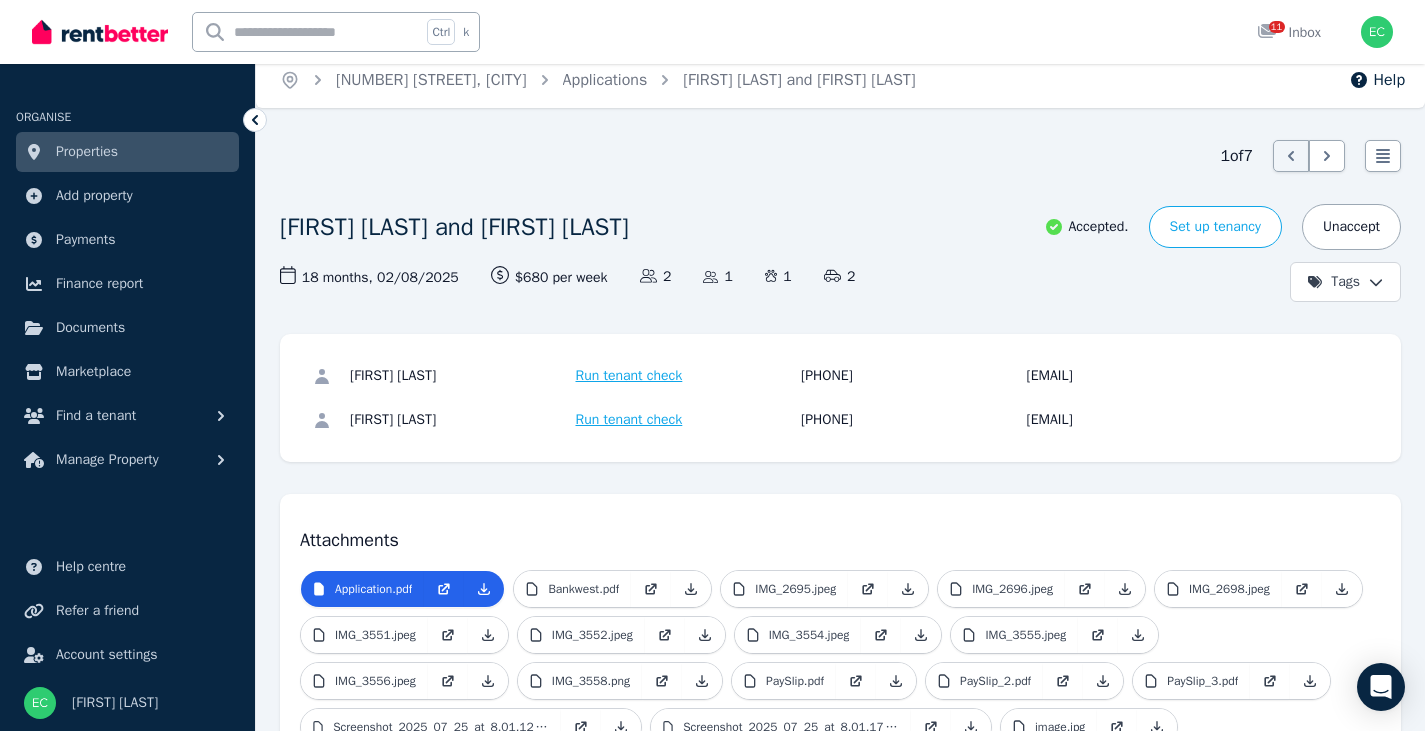 copy on "[EMAIL]" 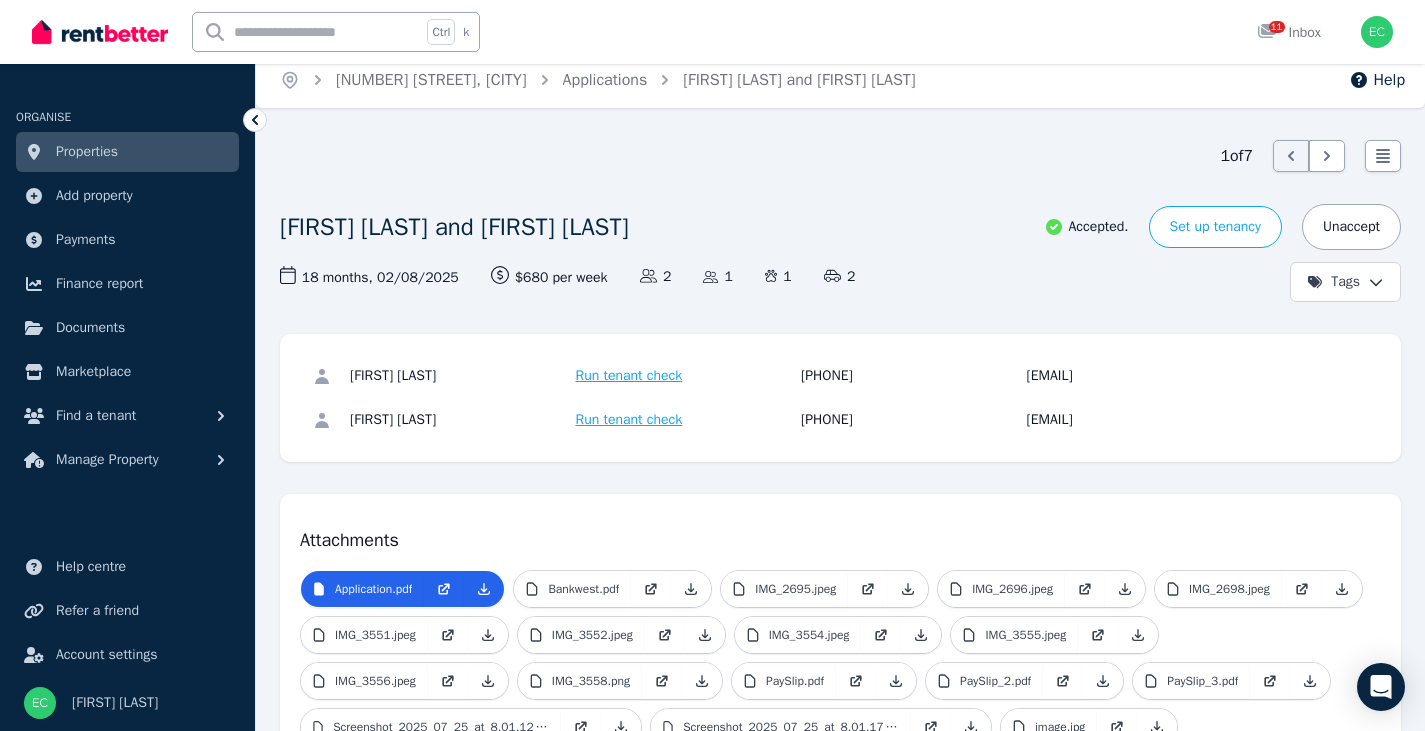 click on "[FIRST] [LAST] Run tenant check [PHONE] [EMAIL]" at bounding box center (840, 420) 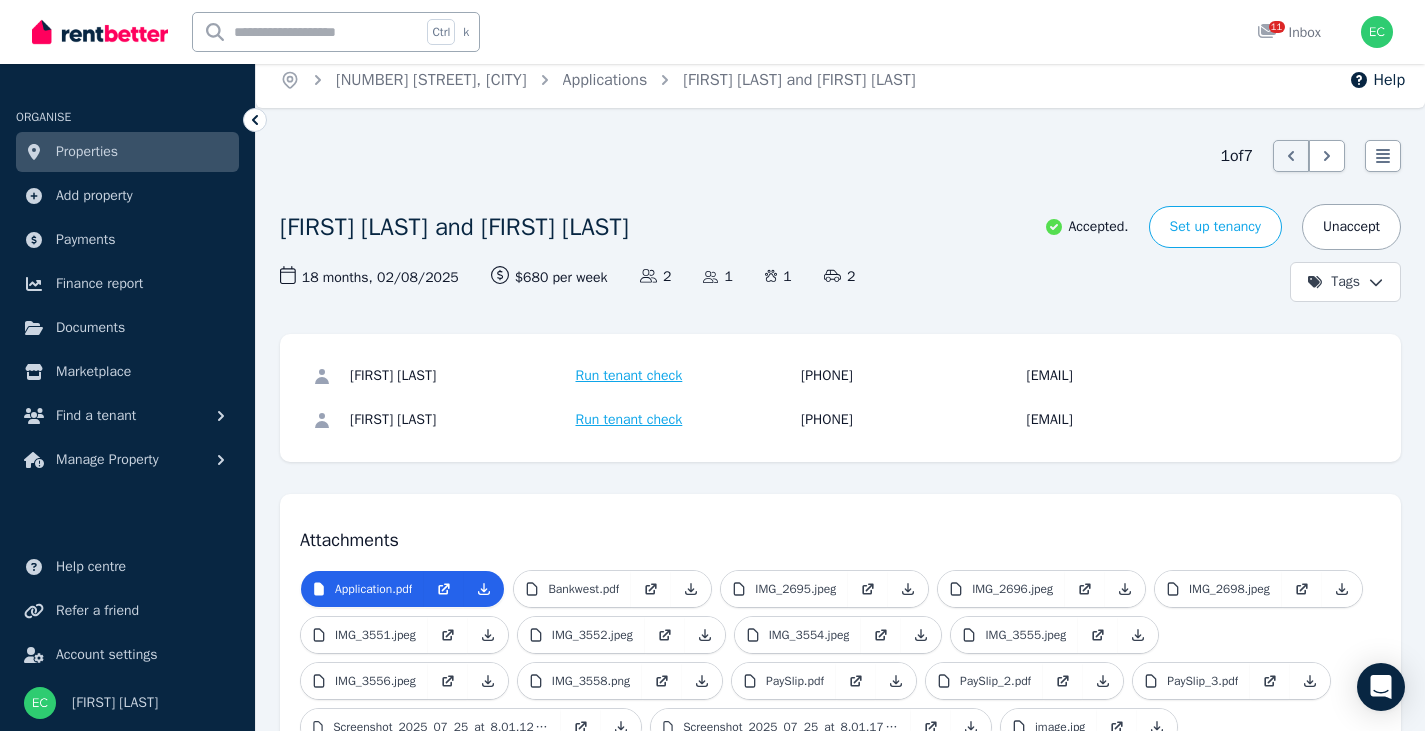 copy on "[EMAIL]" 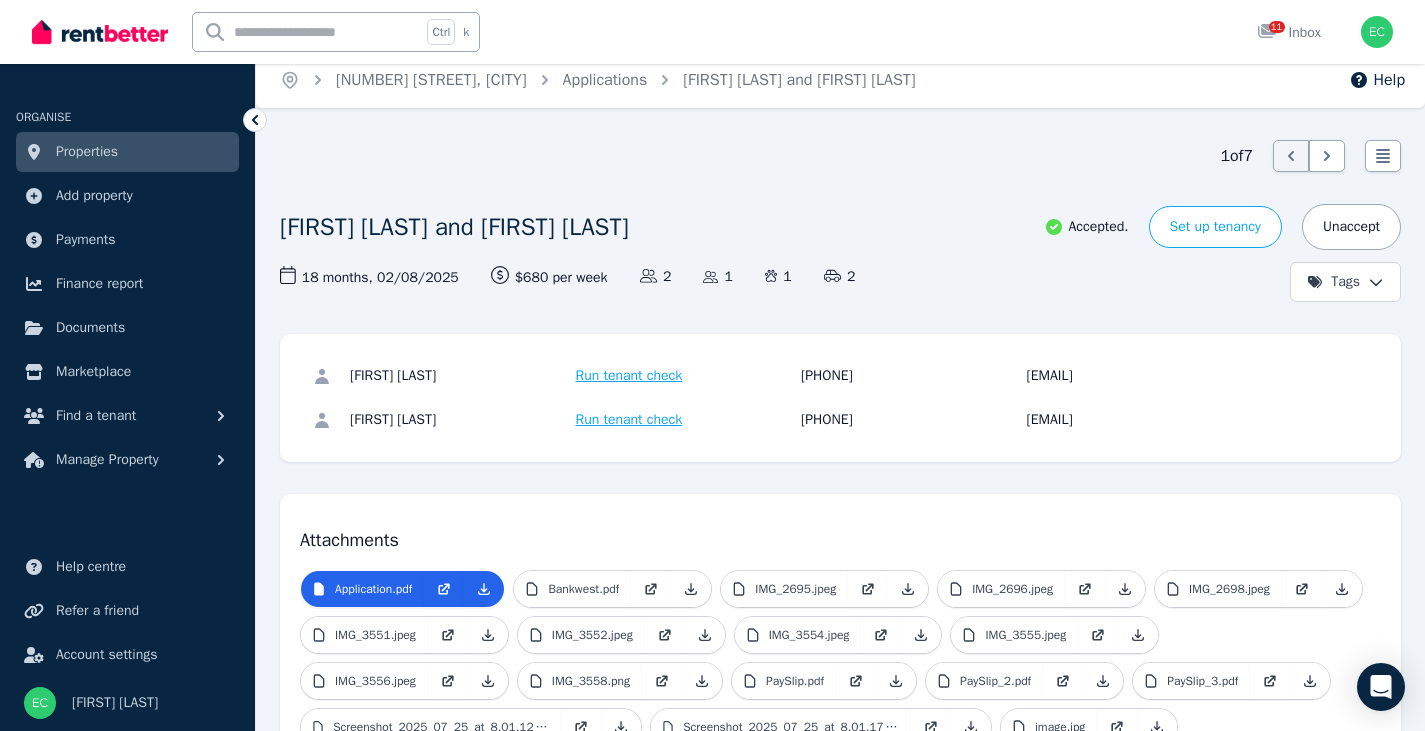 copy on "[EMAIL]" 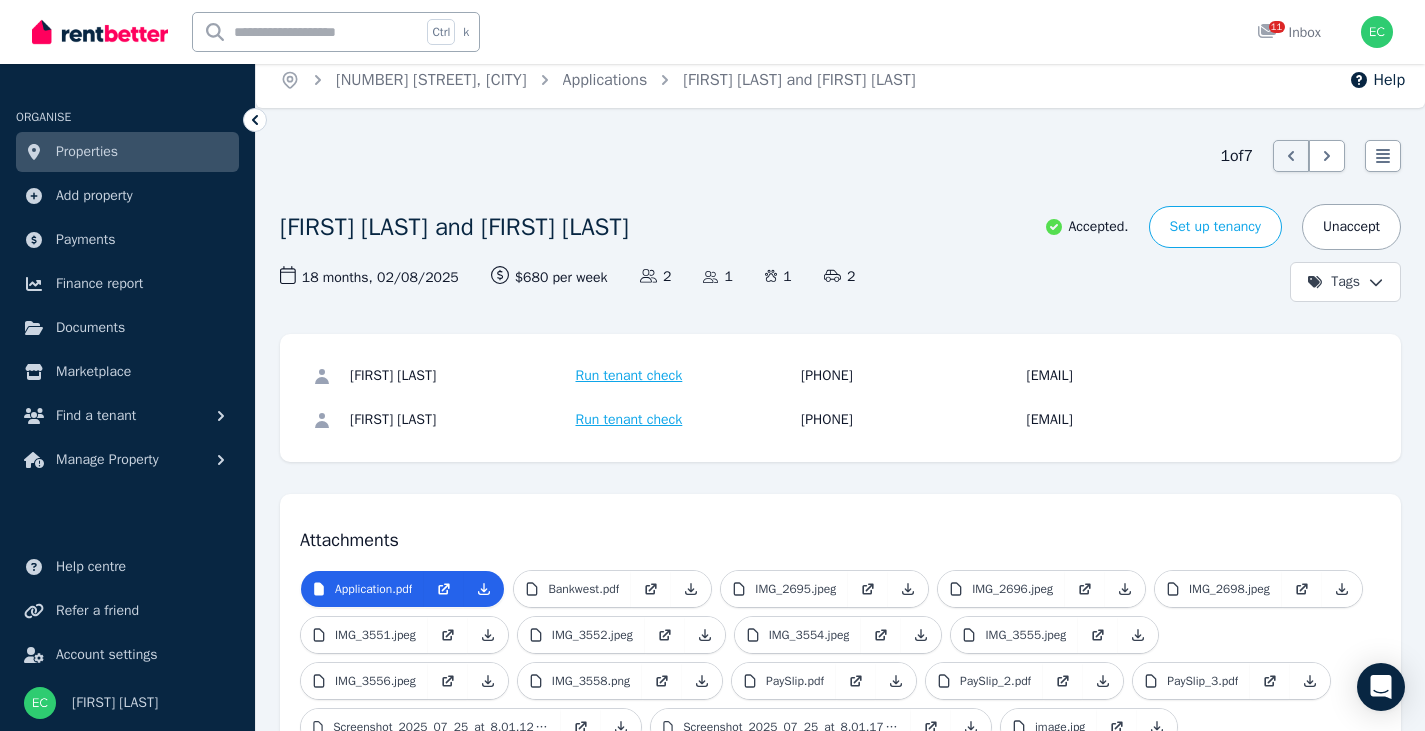 drag, startPoint x: 1268, startPoint y: 375, endPoint x: 1002, endPoint y: 377, distance: 266.0075 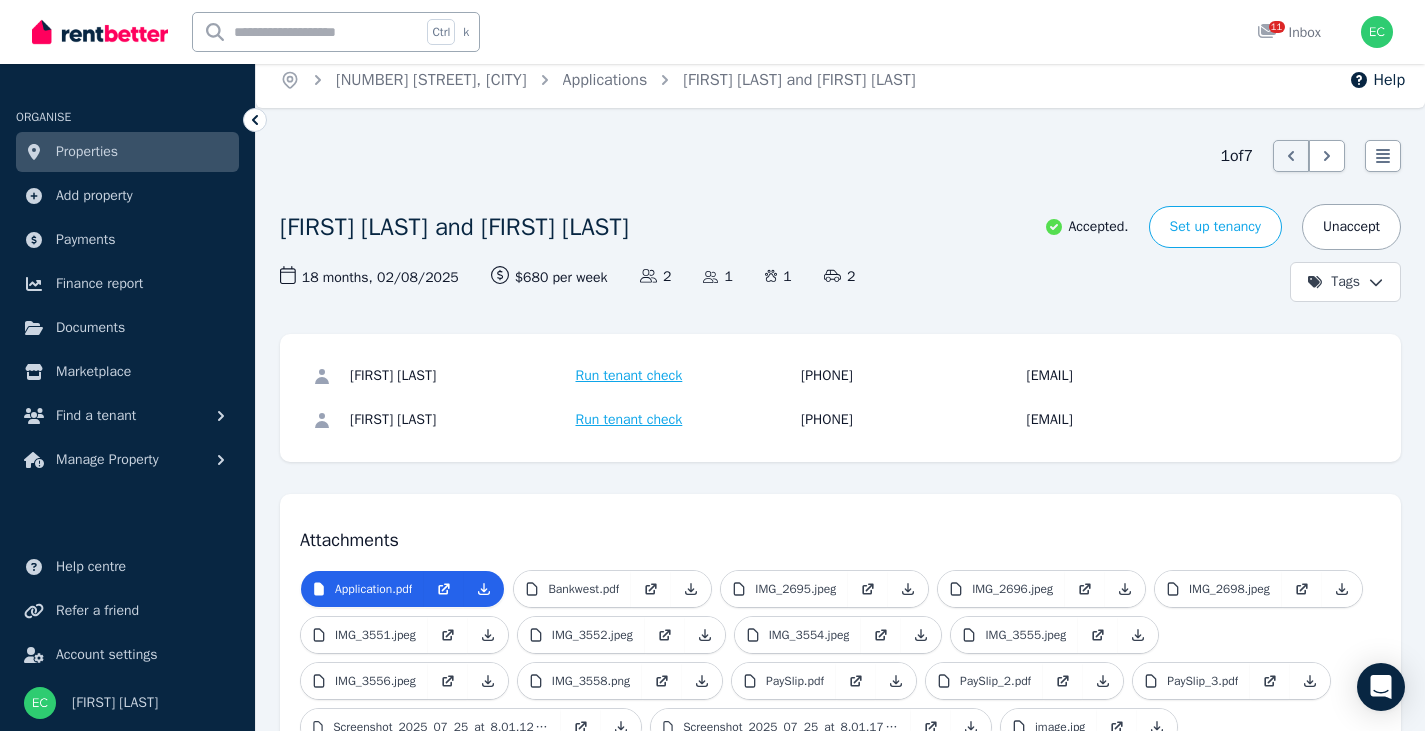 click on "[FIRST] [LAST] Run tenant check [PHONE] [EMAIL]" at bounding box center [840, 376] 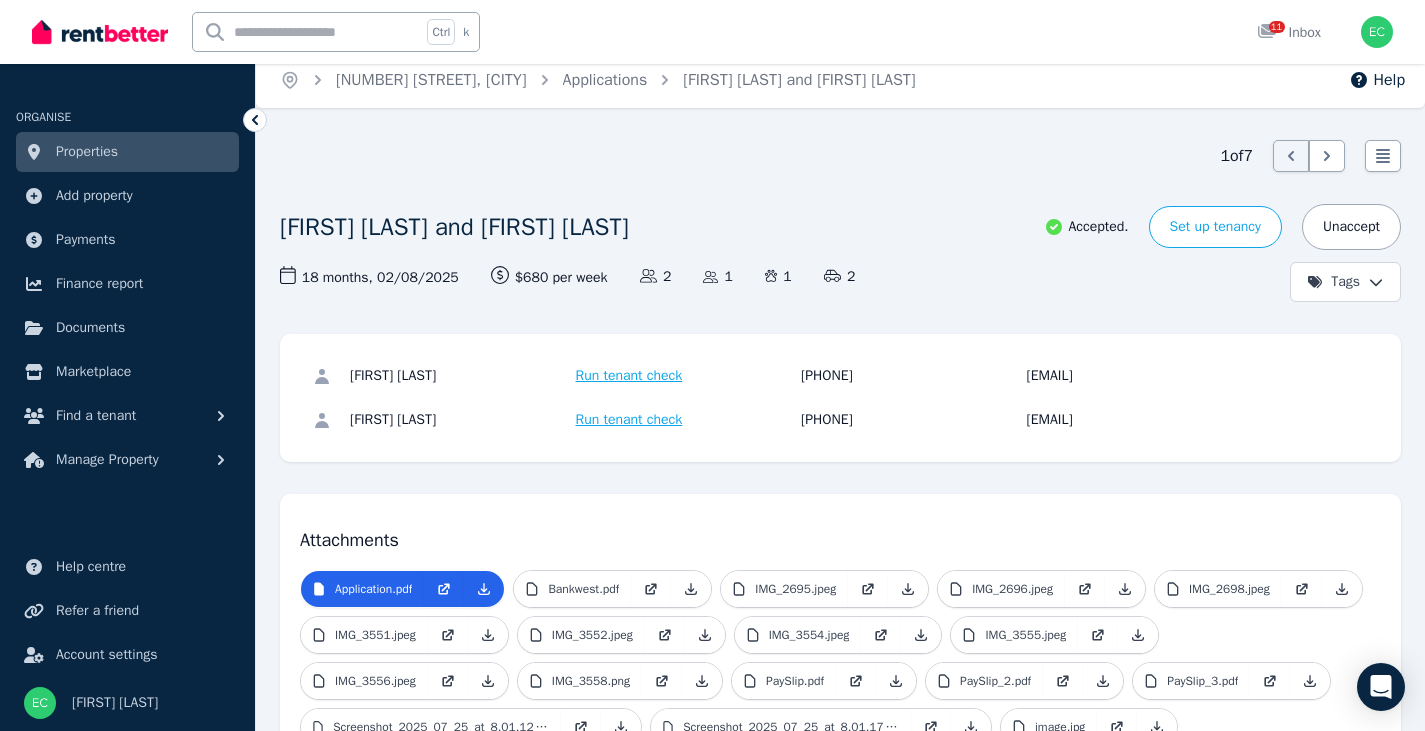 copy on "[EMAIL]" 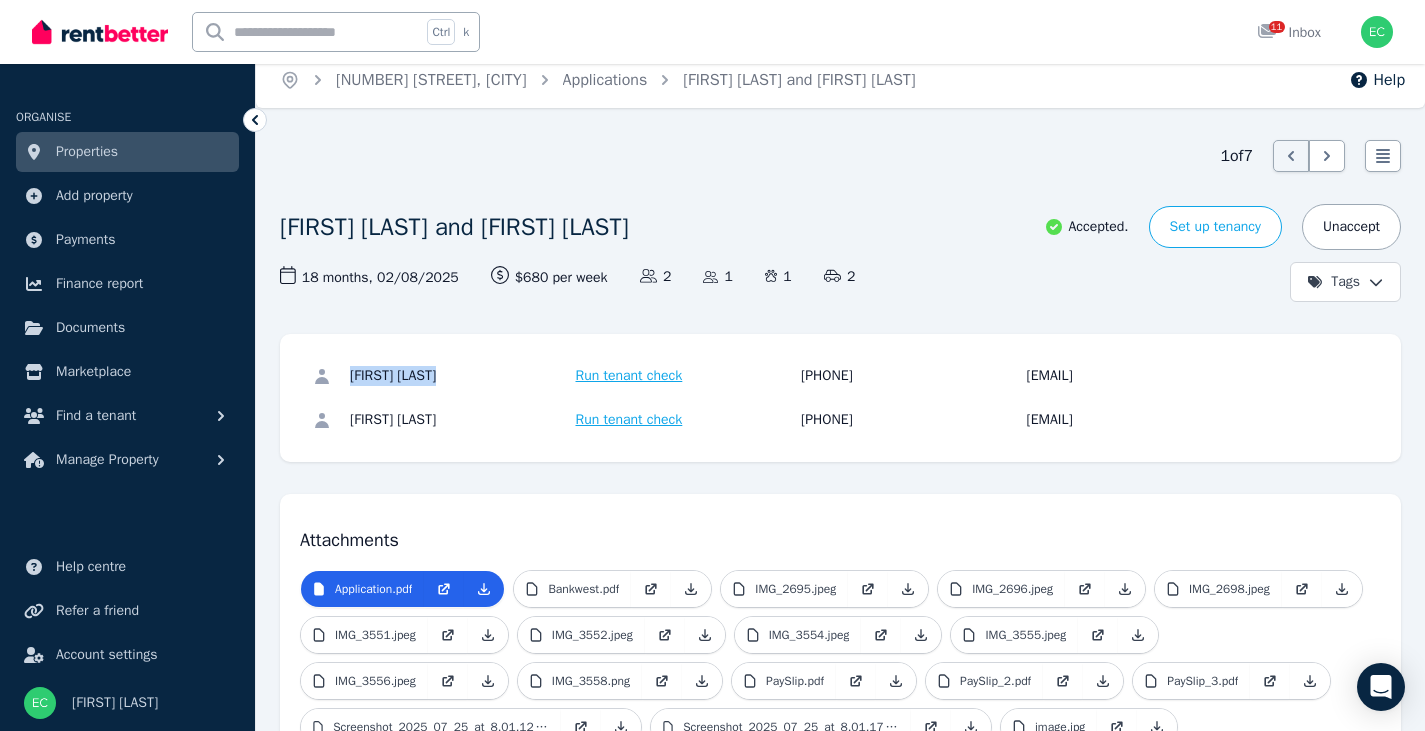 drag, startPoint x: 442, startPoint y: 377, endPoint x: 336, endPoint y: 374, distance: 106.04244 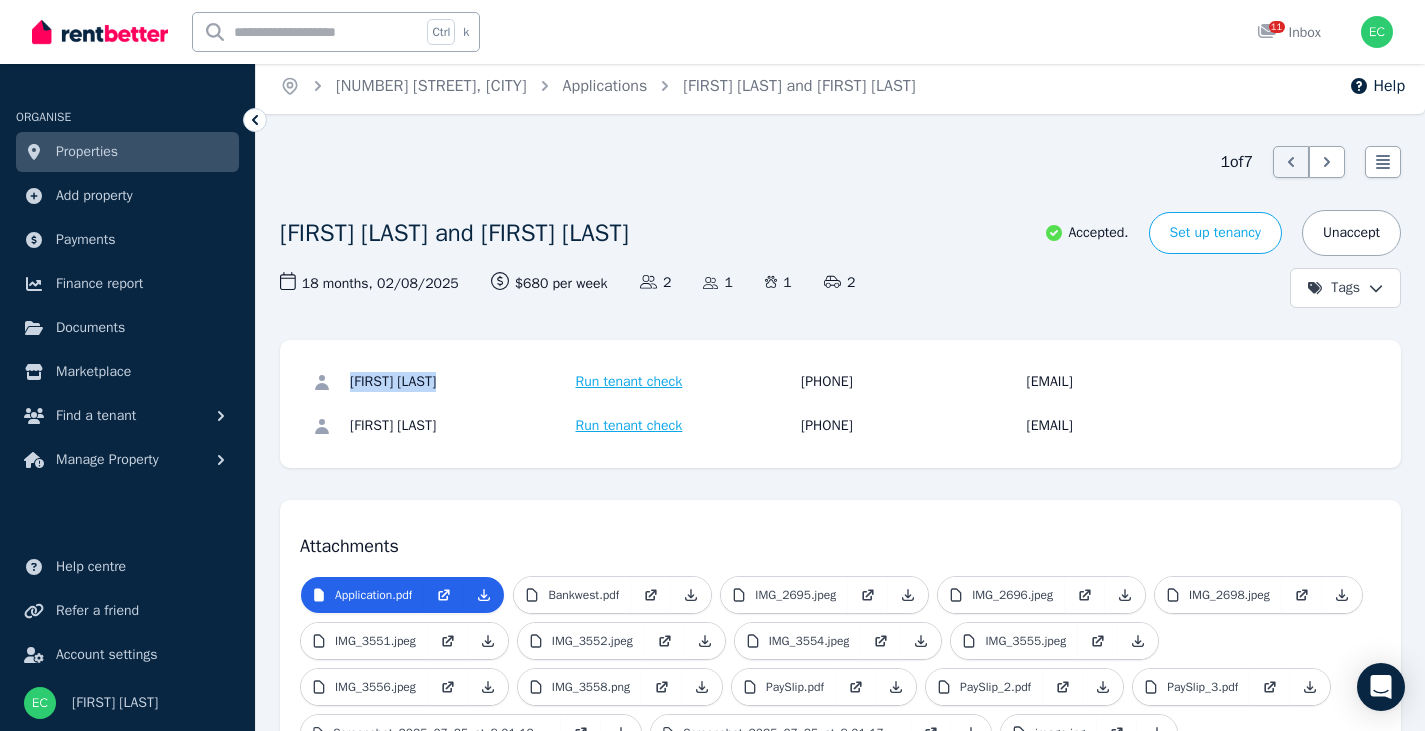scroll, scrollTop: 0, scrollLeft: 0, axis: both 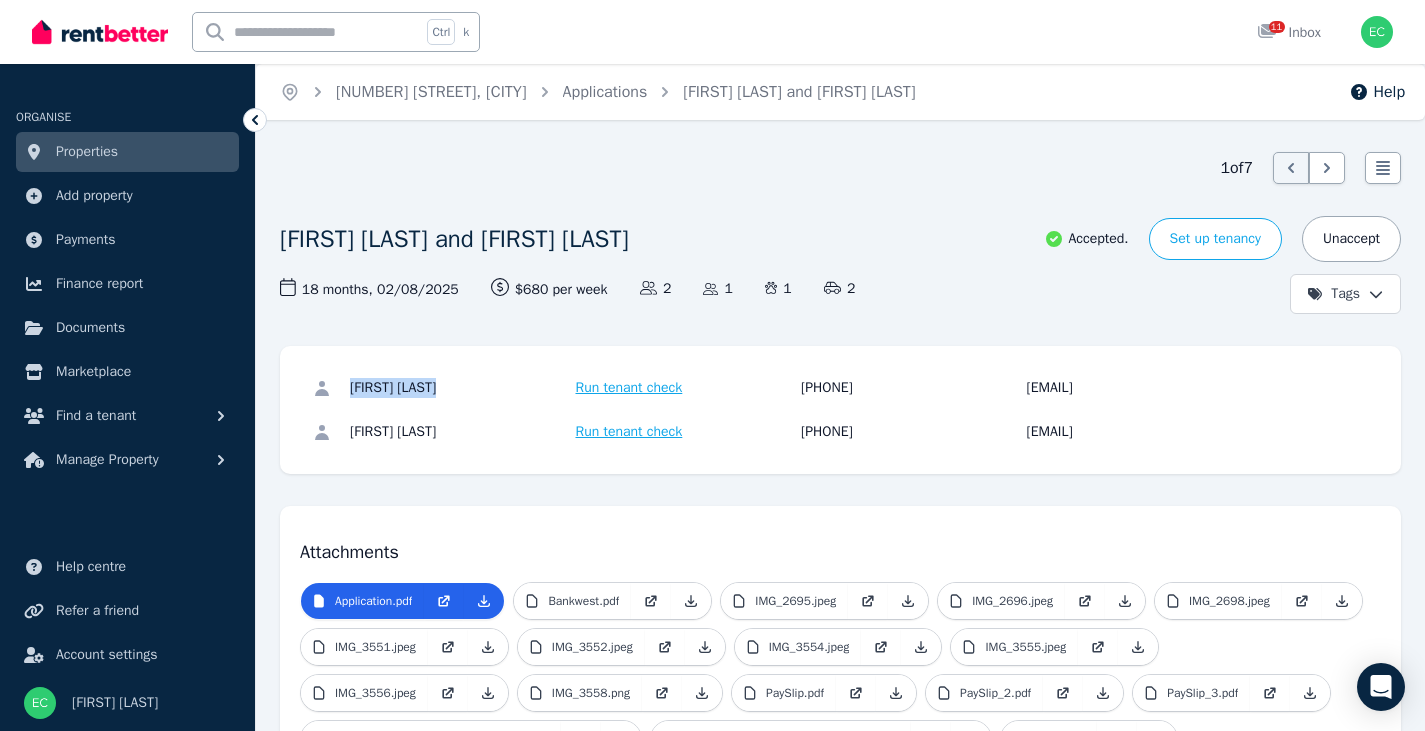 drag, startPoint x: 1265, startPoint y: 391, endPoint x: 1054, endPoint y: 383, distance: 211.15161 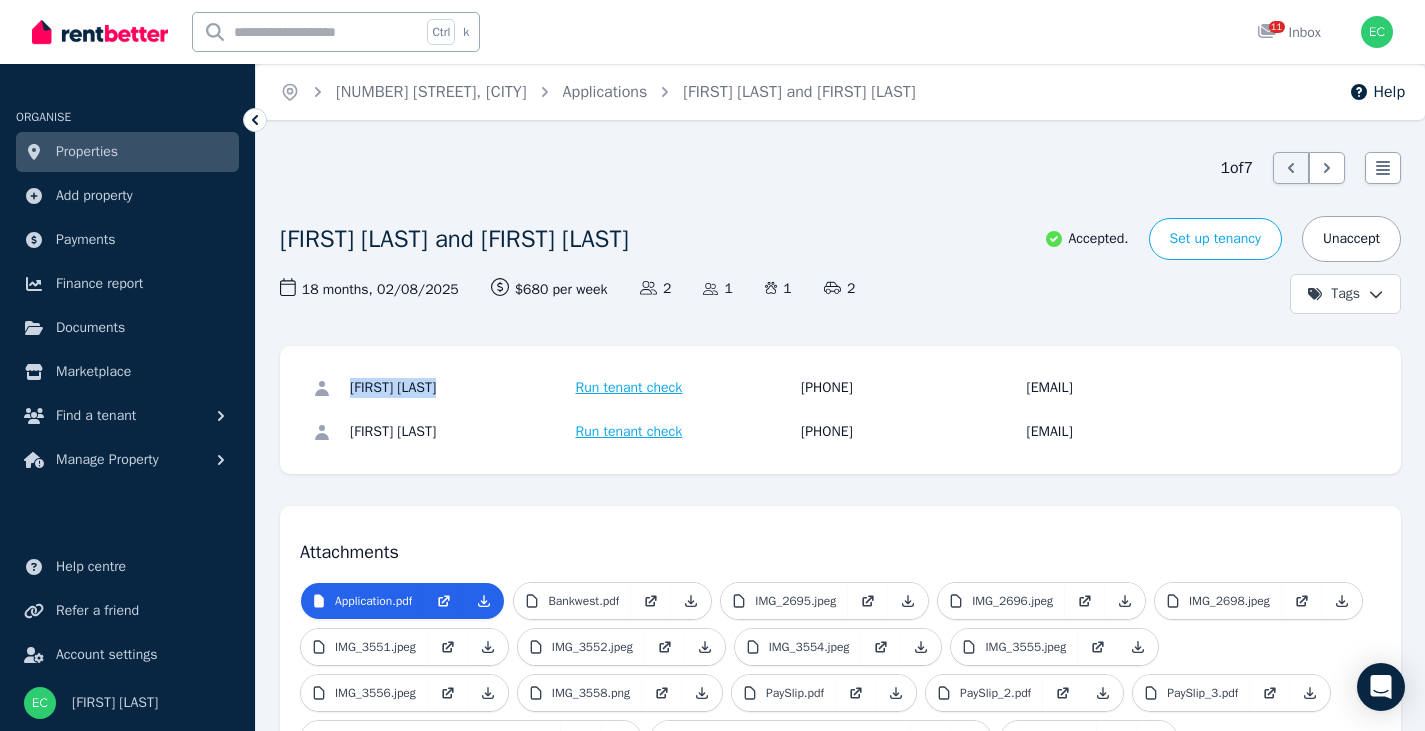 click on "[EMAIL]" at bounding box center [1137, 388] 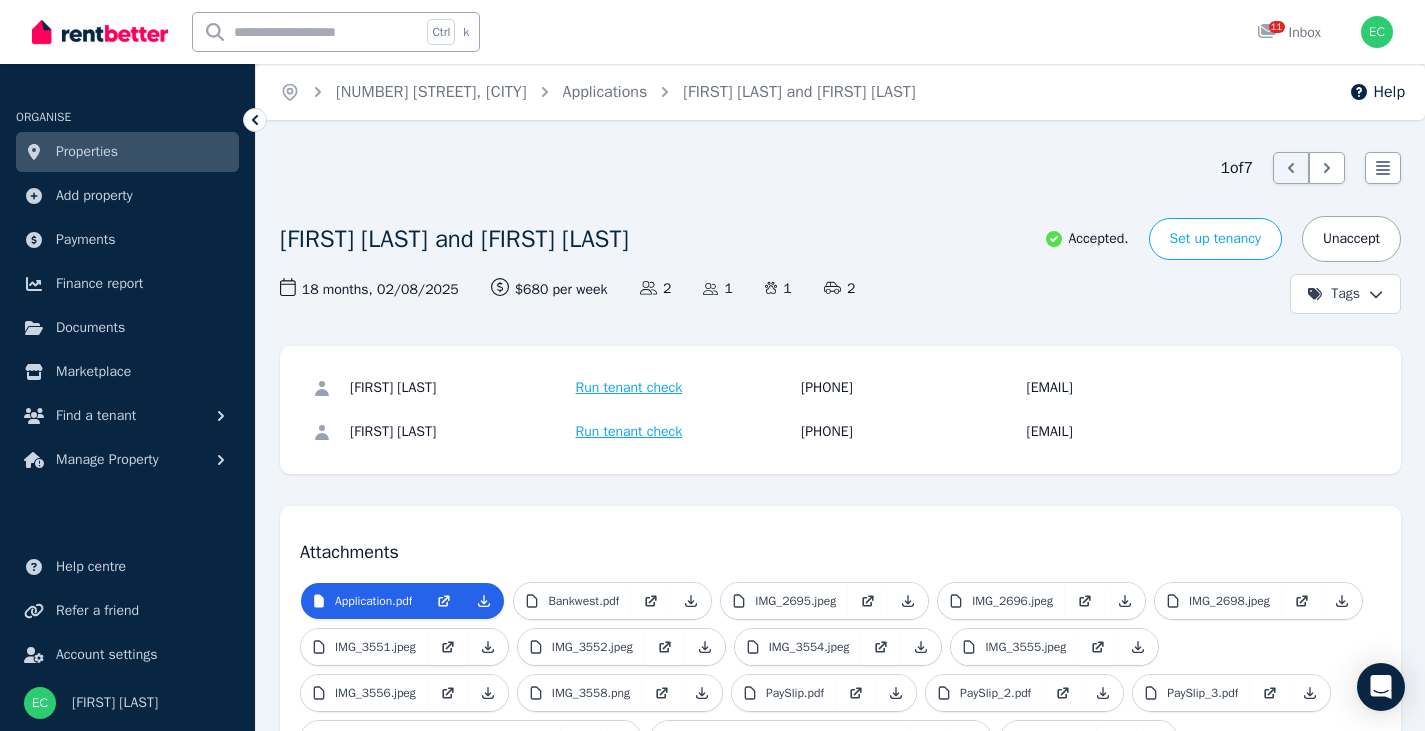 drag, startPoint x: 1055, startPoint y: 383, endPoint x: 968, endPoint y: 354, distance: 91.706055 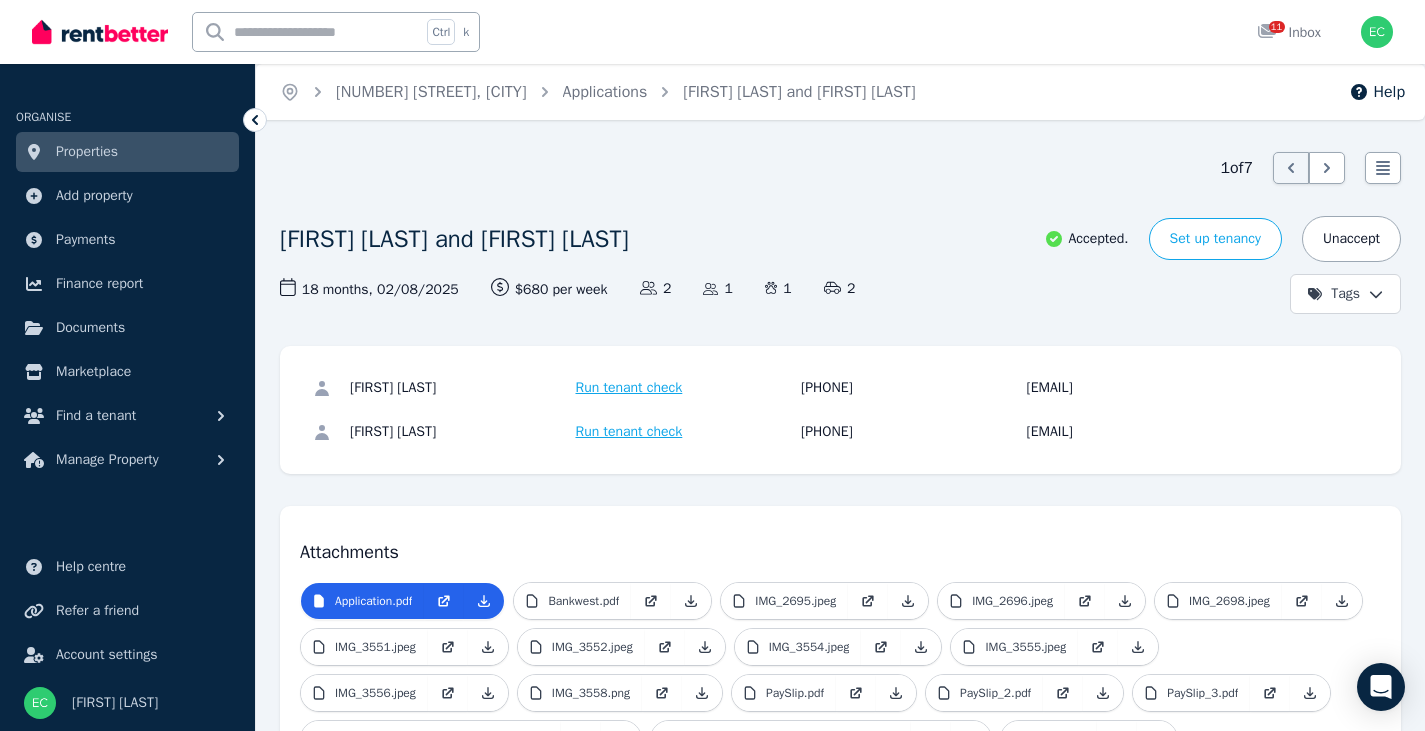 drag, startPoint x: 1028, startPoint y: 385, endPoint x: 1268, endPoint y: 396, distance: 240.25195 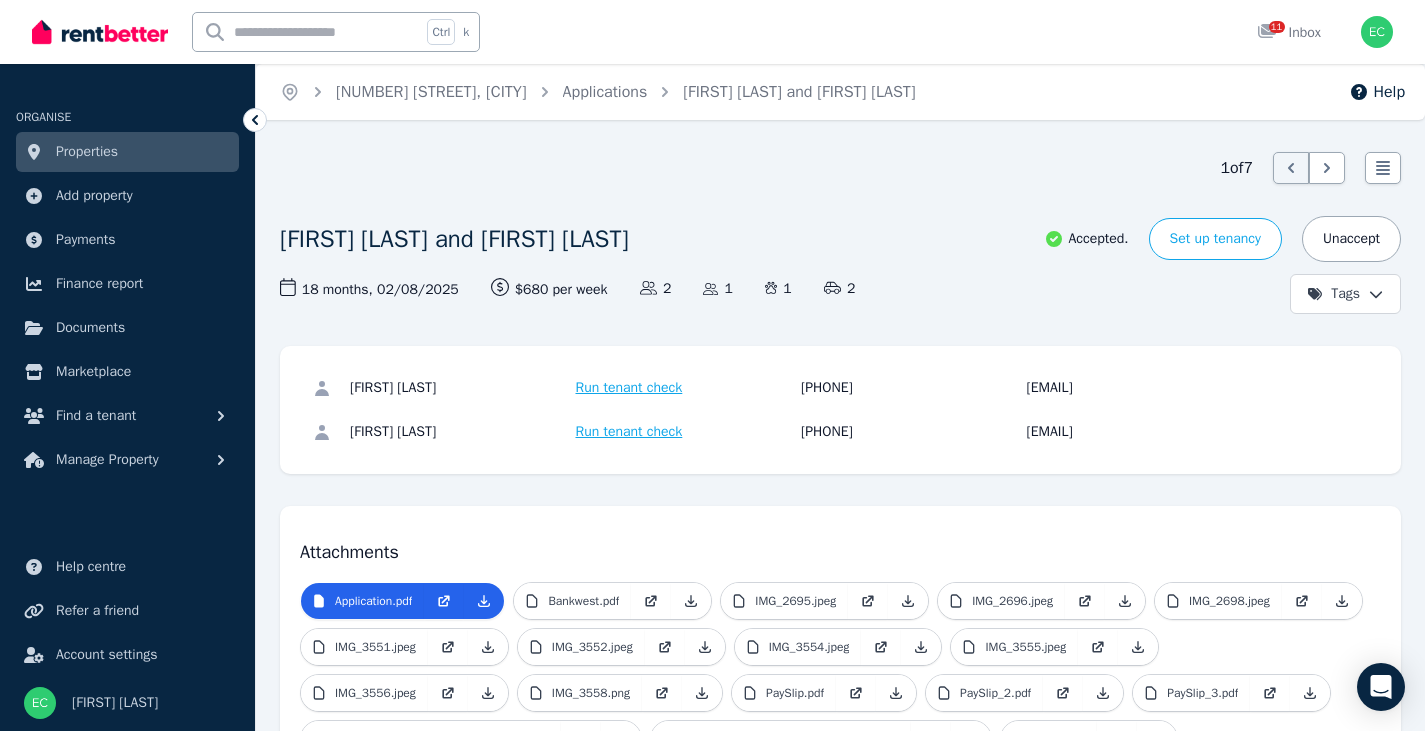 click on "[FIRST] [LAST] Run tenant check [PHONE] [EMAIL]" at bounding box center (840, 388) 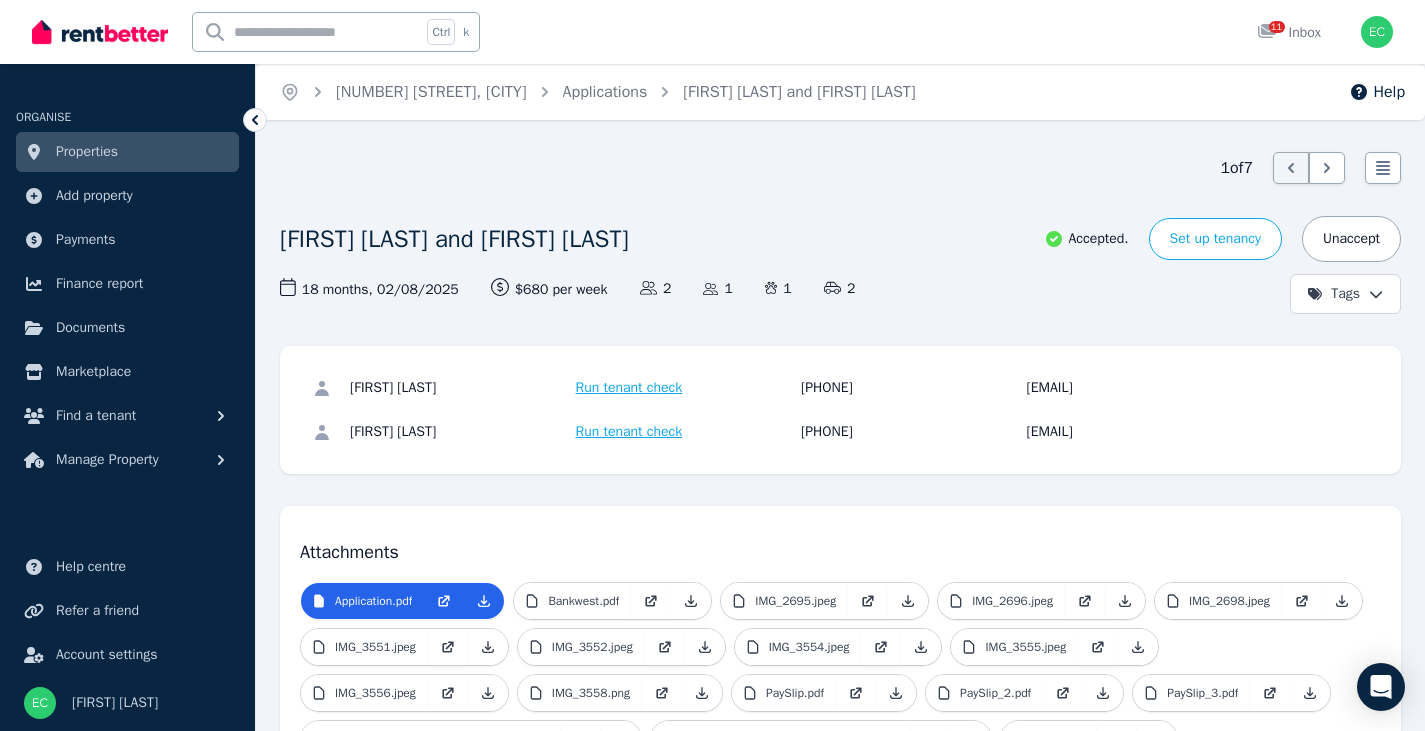 copy on "[EMAIL]" 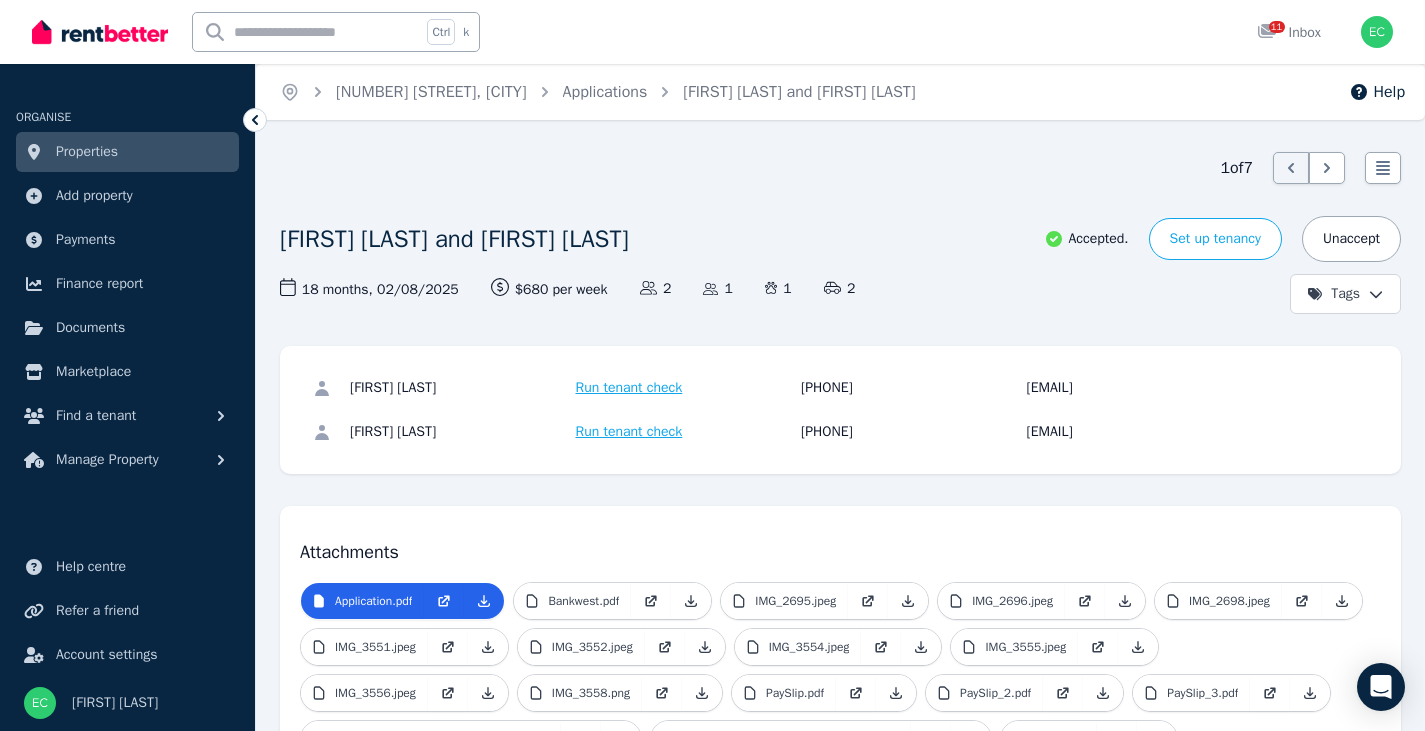 click on "[FIRST] [LAST] Run tenant check [PHONE] [EMAIL]" at bounding box center [840, 432] 